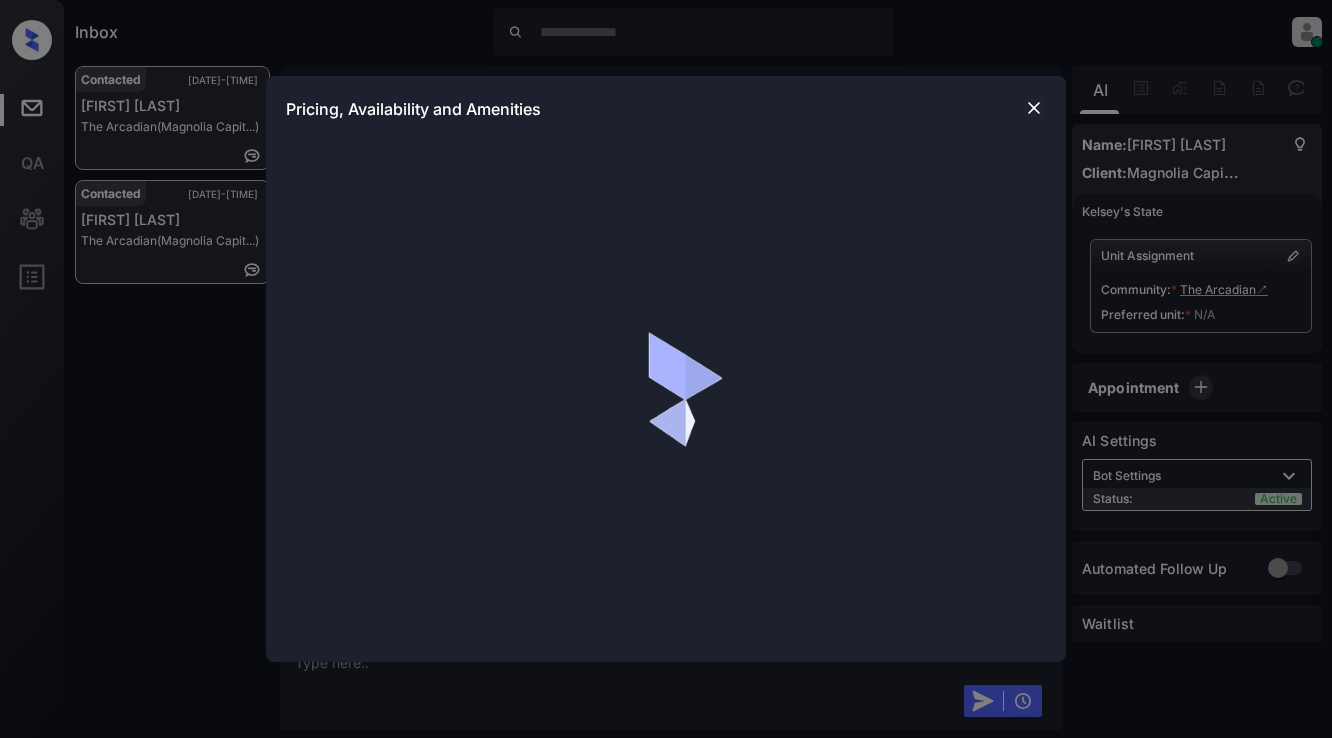 scroll, scrollTop: 0, scrollLeft: 0, axis: both 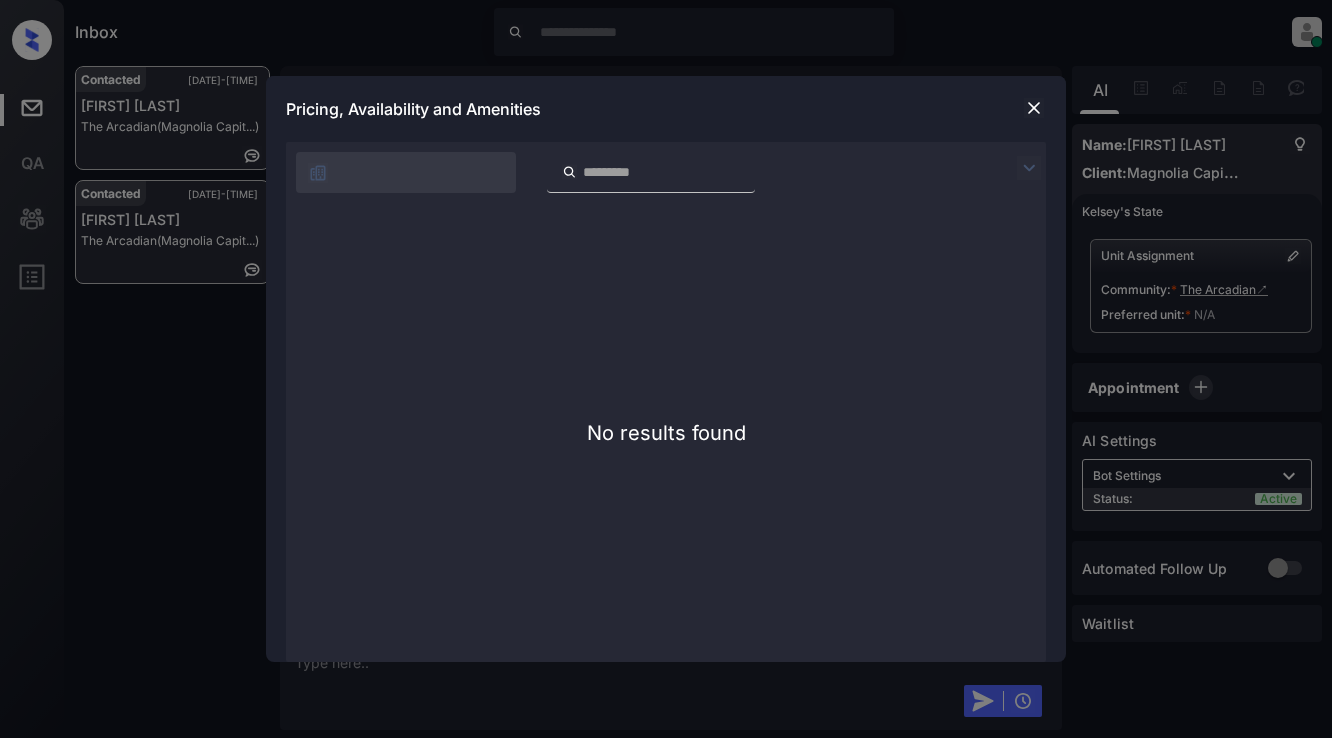 click at bounding box center (1034, 108) 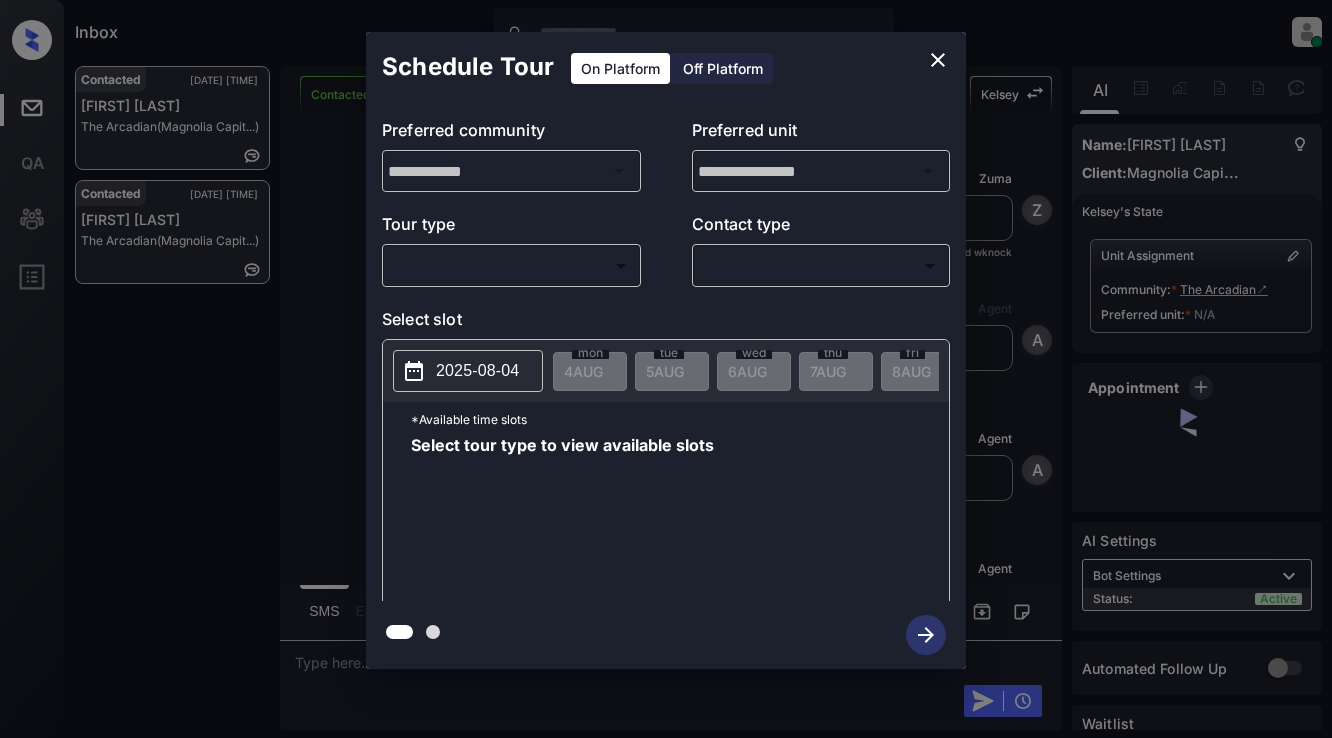 scroll, scrollTop: 0, scrollLeft: 0, axis: both 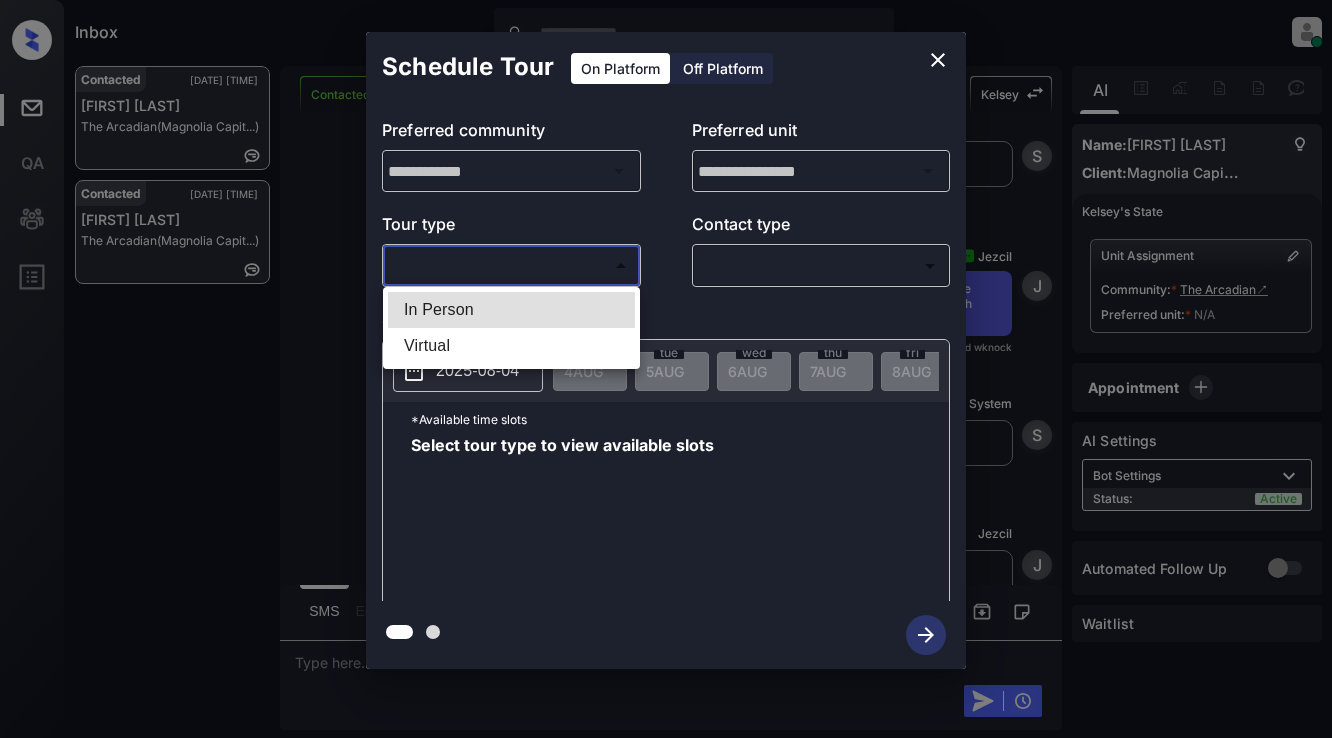 click on "Inbox Lyzzelle M. Ceralde Online Set yourself   offline Set yourself   on break Profile Switch to  light  mode Sign out Contacted Aug-04 04:23 pm   Brooke Zwayer The Arcadian  (Magnolia Capit...) Contacted Aug-04 04:23 pm   Brooke Zwayer The Arcadian  (Magnolia Capit...) Contacted Lost Lead Sentiment: Angry Upon sliding the acknowledgement:  Lead will move to lost stage. * ​ SMS and call option will be set to opt out. AFM will be turned off for the lead. Kelsey New Message Zuma Lead transferred to leasing agent: kelsey Aug 02, 2025 01:57 am  Sync'd w  knock Z New Message Agent Lead created via webhook in Inbound stage. Aug 02, 2025 01:57 am A New Message Agent AFM Request sent to Kelsey. Aug 02, 2025 01:57 am A New Message Agent Notes Note: Structured Note:
Move In Date: 2025-08-27
Bedroom: 2
Aug 02, 2025 01:57 am A New Message Kelsey Lead Details Updated
BedRoom: 2
Aug 02, 2025 01:57 am K New Message Kelsey A preferred unit has been added as, 07114 Aug 02, 2025 01:57 am K New Message Kelsey   knock K" at bounding box center (666, 369) 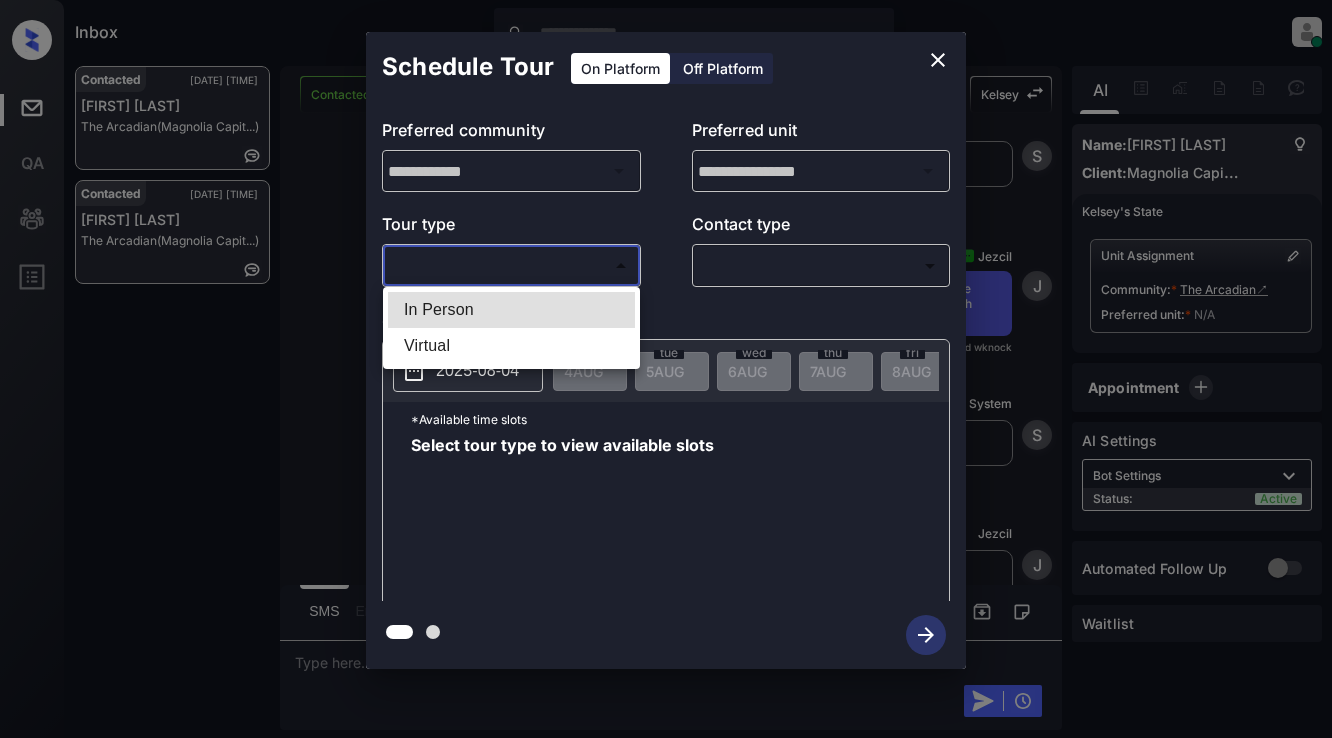 click on "In Person" at bounding box center (511, 310) 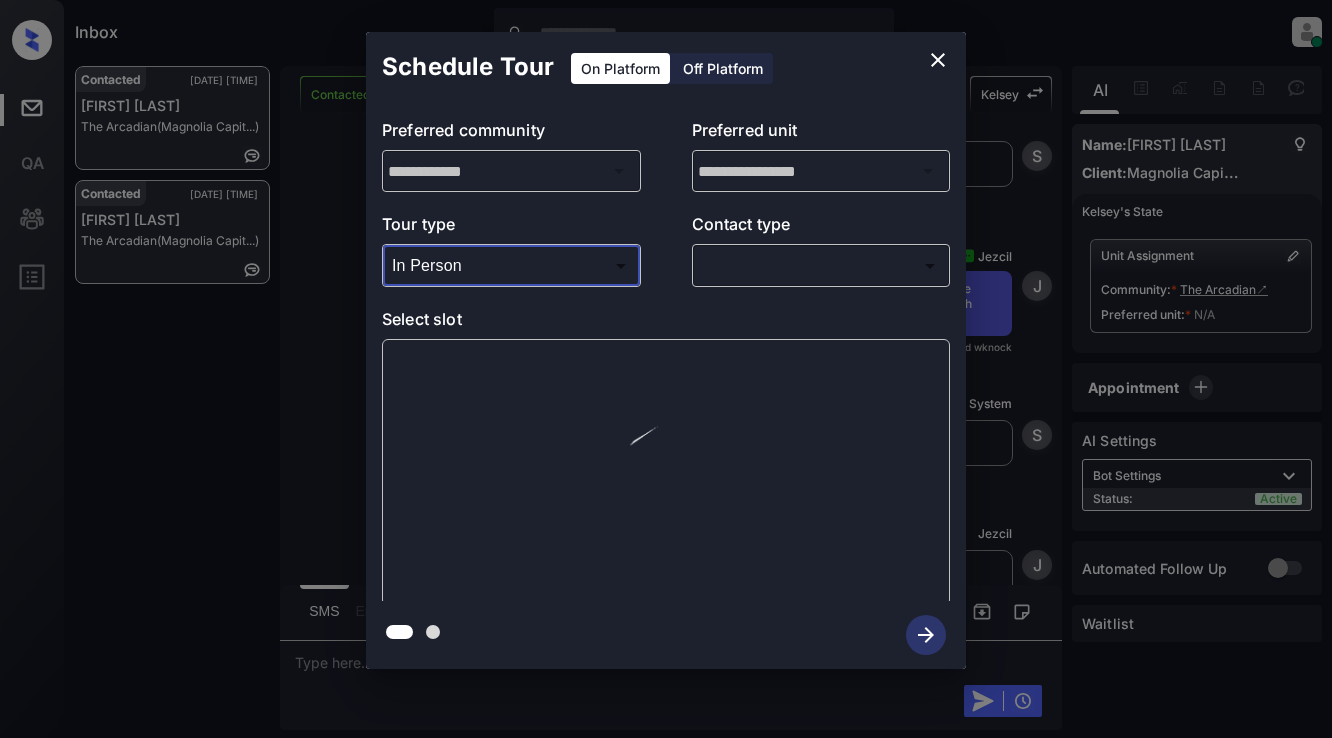 click on "Inbox Lyzzelle M. Ceralde Online Set yourself   offline Set yourself   on break Profile Switch to  light  mode Sign out Contacted Aug-04 04:23 pm   Brooke Zwayer The Arcadian  (Magnolia Capit...) Contacted Aug-04 04:23 pm   Brooke Zwayer The Arcadian  (Magnolia Capit...) Contacted Lost Lead Sentiment: Angry Upon sliding the acknowledgement:  Lead will move to lost stage. * ​ SMS and call option will be set to opt out. AFM will be turned off for the lead. Kelsey New Message Zuma Lead transferred to leasing agent: kelsey Aug 02, 2025 01:57 am  Sync'd w  knock Z New Message Agent Lead created via webhook in Inbound stage. Aug 02, 2025 01:57 am A New Message Agent AFM Request sent to Kelsey. Aug 02, 2025 01:57 am A New Message Agent Notes Note: Structured Note:
Move In Date: 2025-08-27
Bedroom: 2
Aug 02, 2025 01:57 am A New Message Kelsey Lead Details Updated
BedRoom: 2
Aug 02, 2025 01:57 am K New Message Kelsey A preferred unit has been added as, 07114 Aug 02, 2025 01:57 am K New Message Kelsey   knock K" at bounding box center (666, 369) 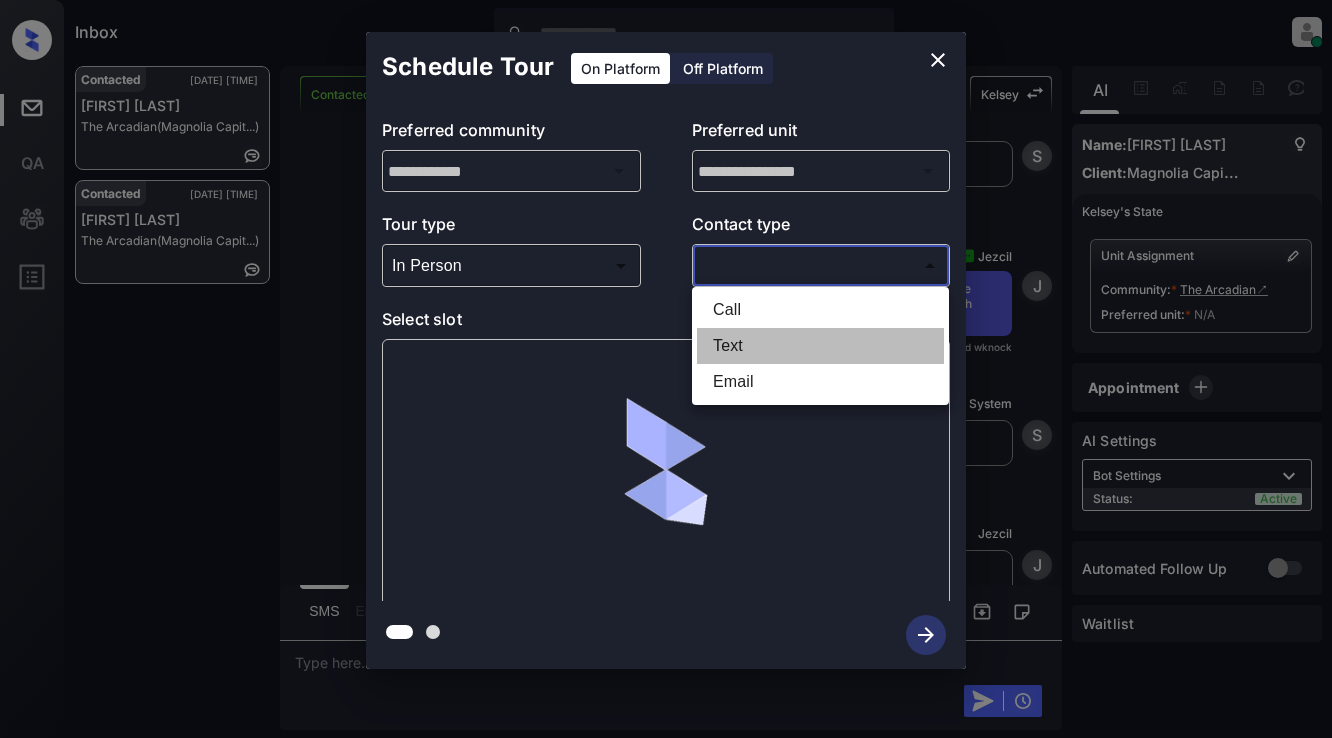 click on "Text" at bounding box center (820, 346) 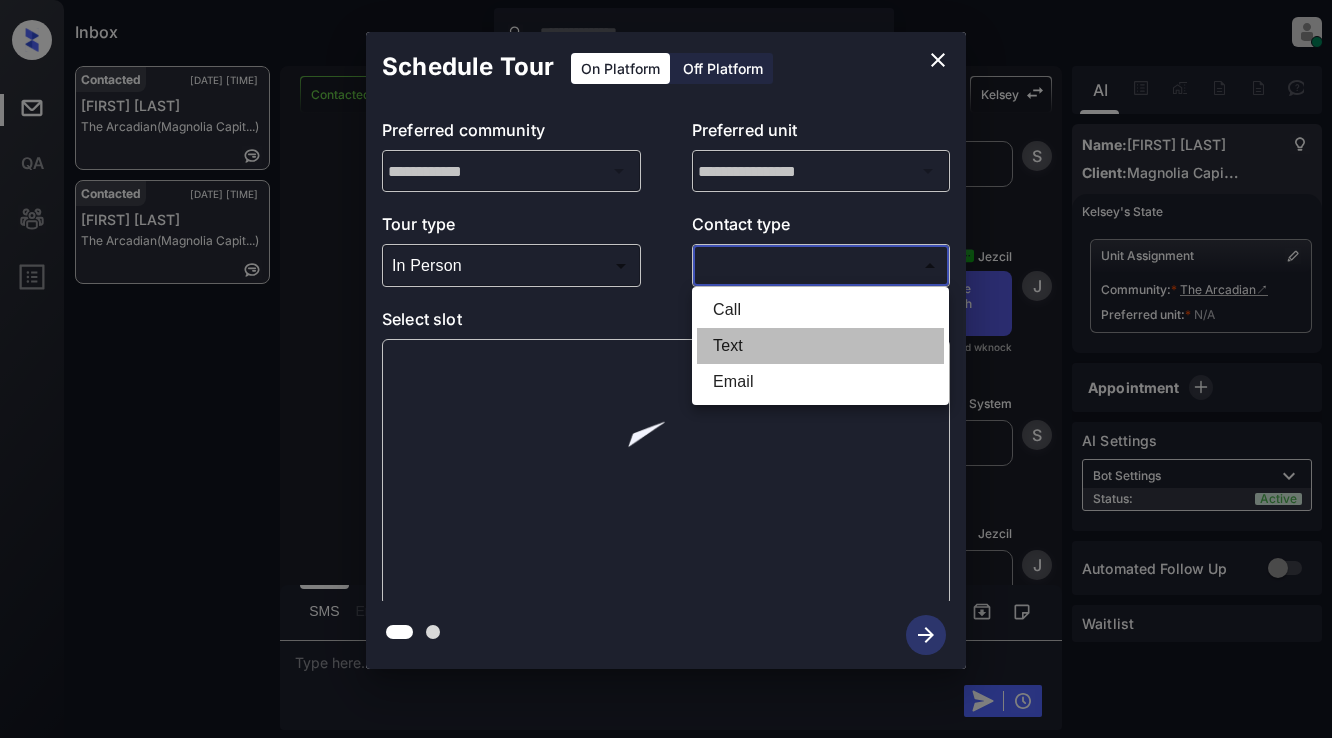 type on "****" 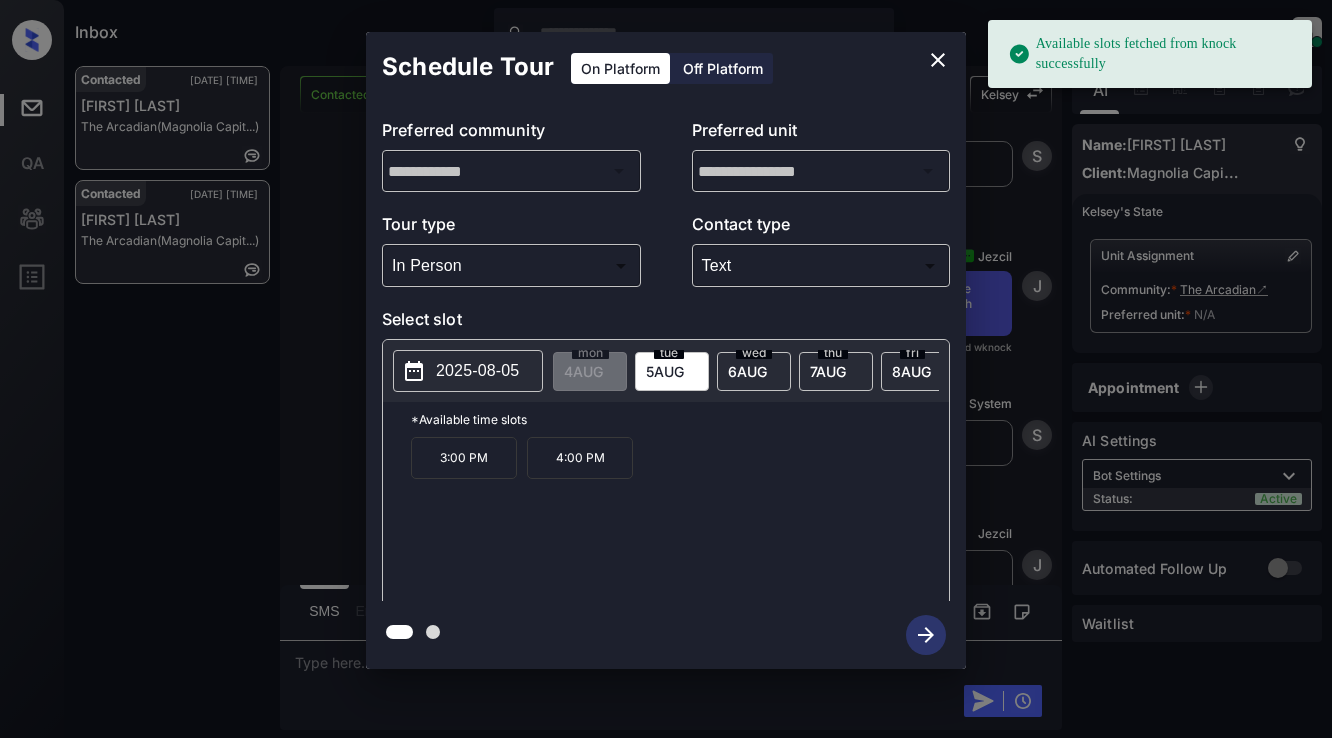 click on "2025-08-05" at bounding box center [477, 371] 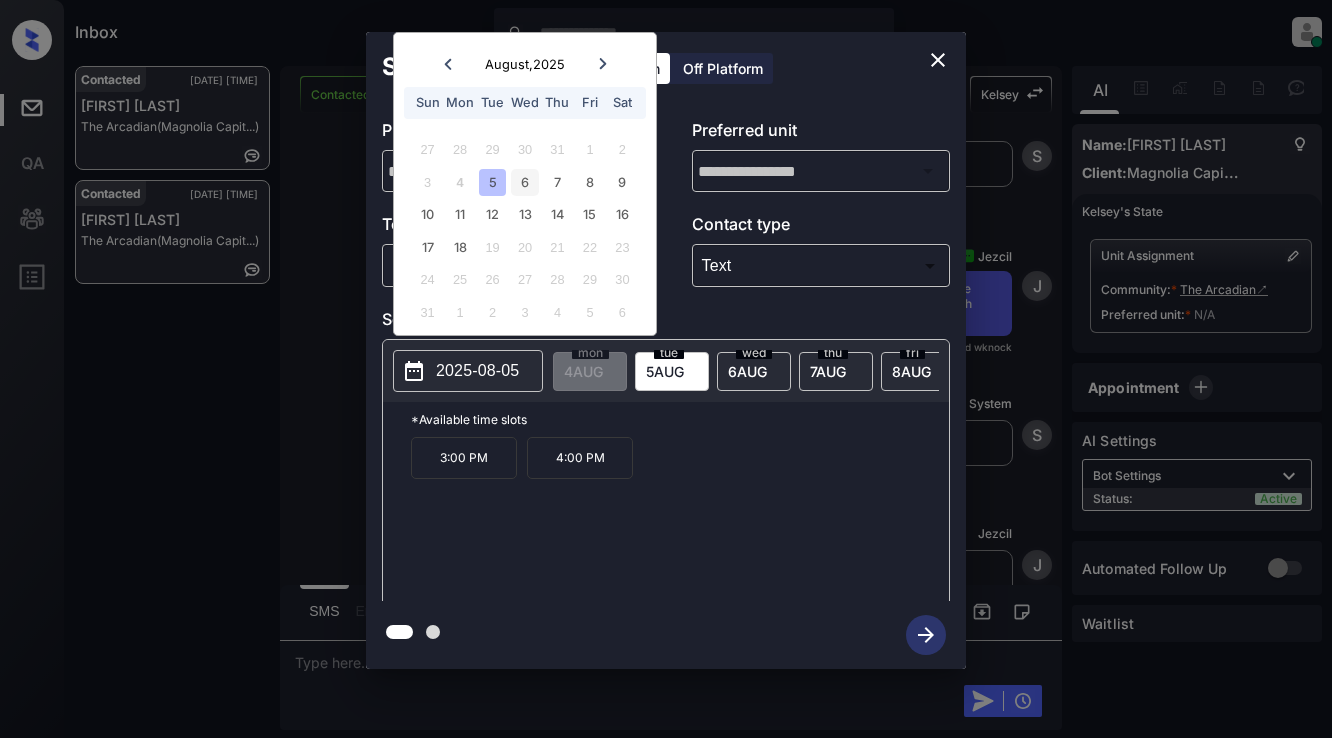 click on "6" at bounding box center [524, 182] 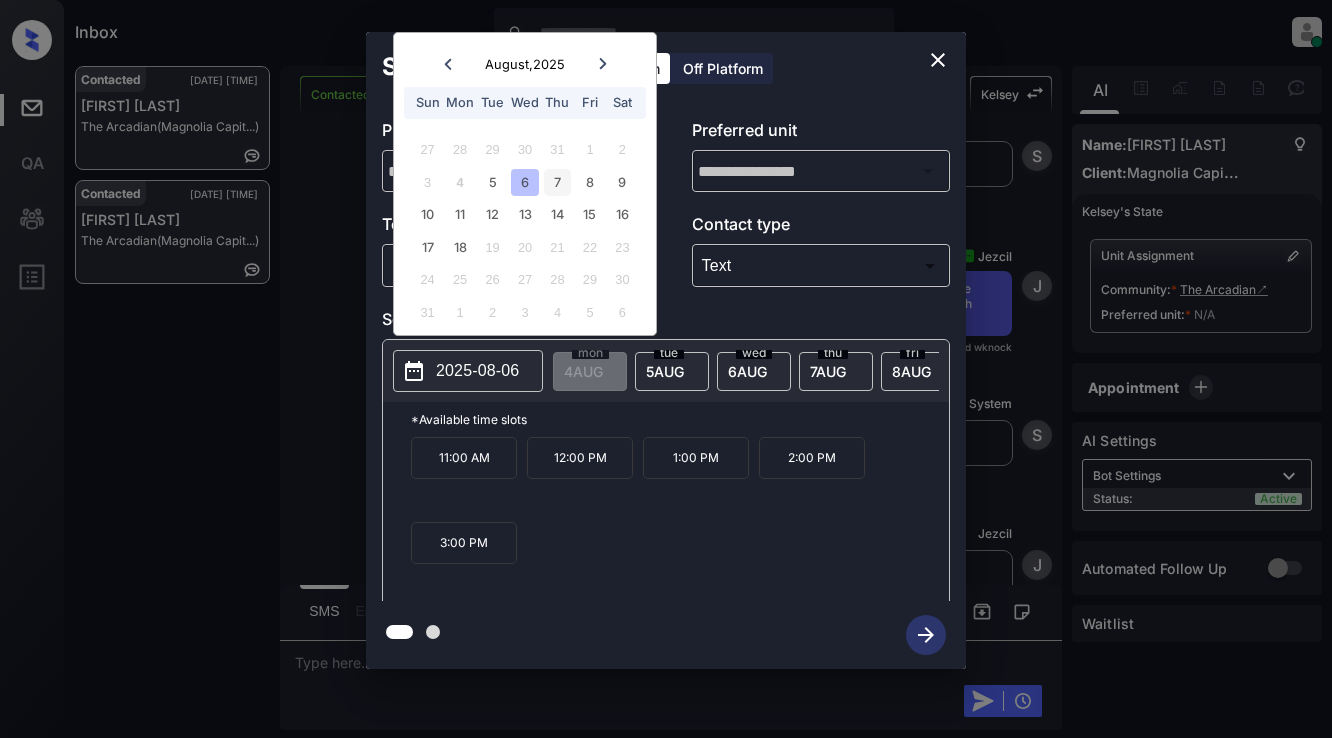 click on "7" at bounding box center (557, 182) 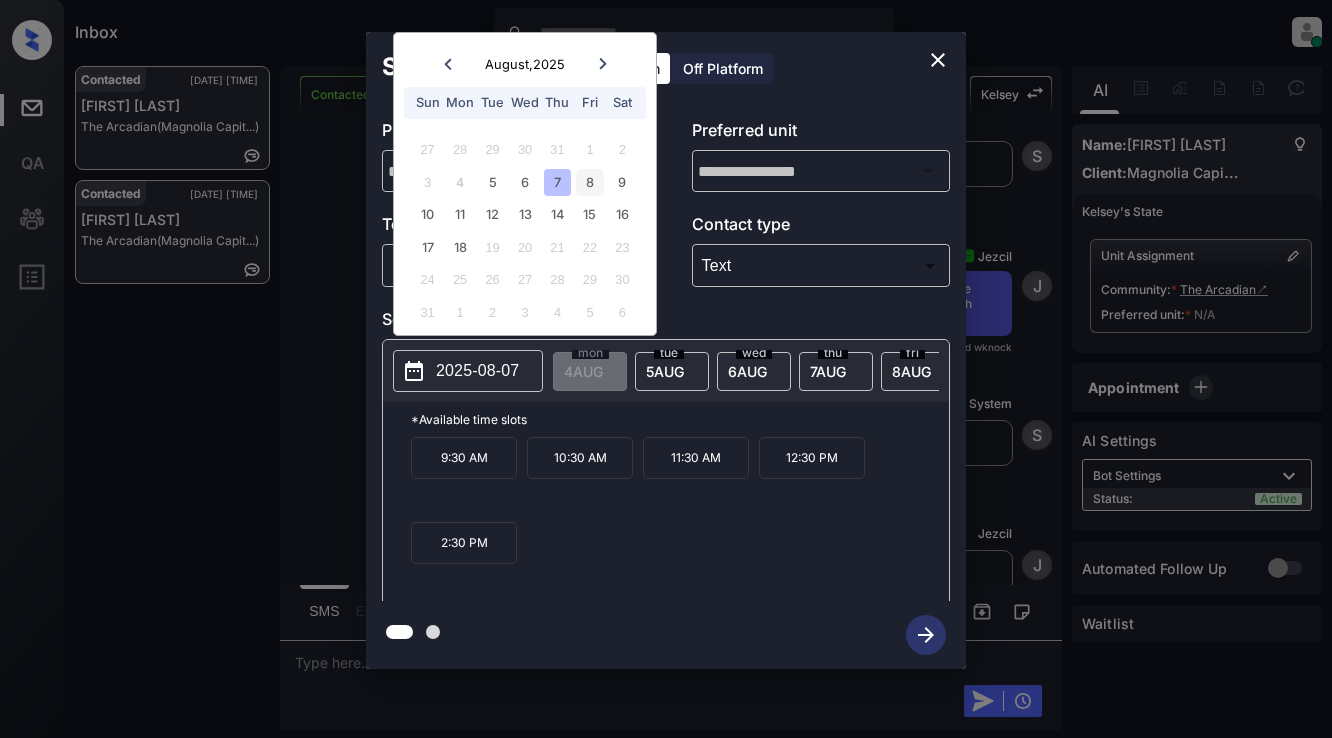click on "8" at bounding box center (589, 182) 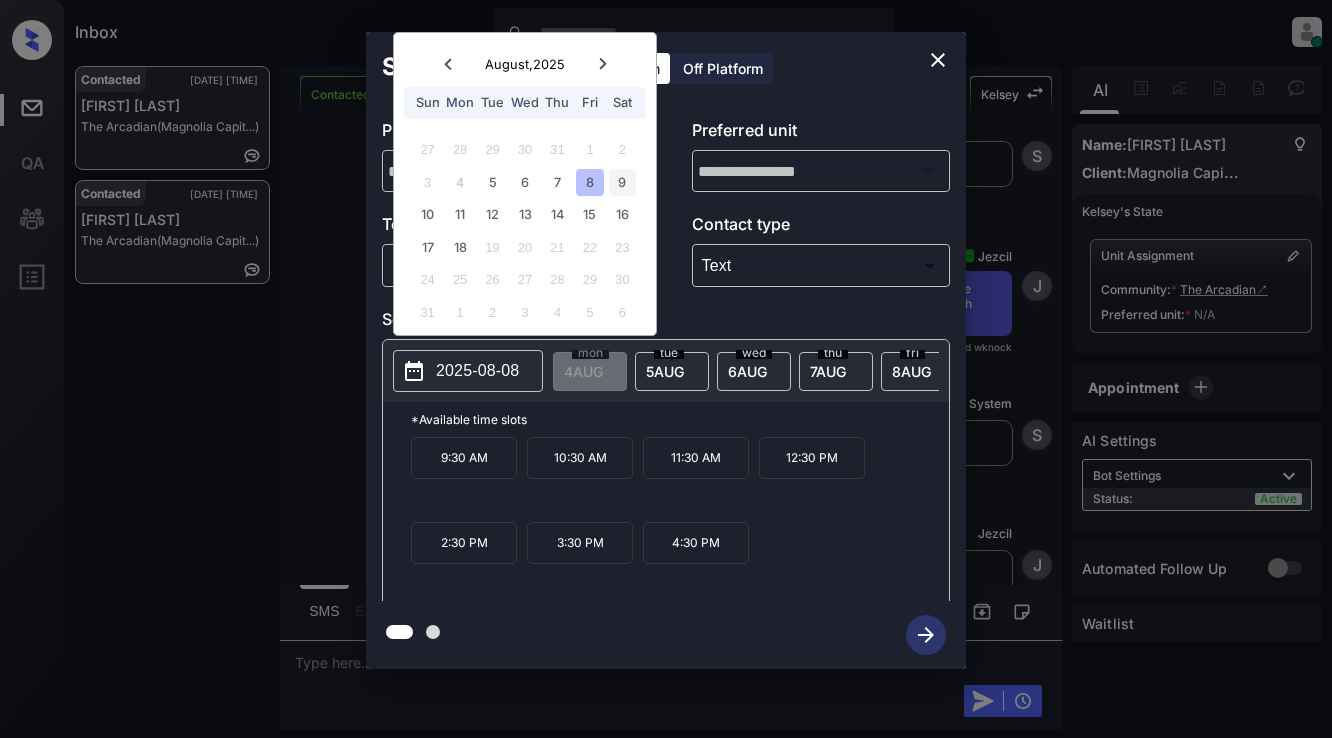 click on "9" at bounding box center (622, 182) 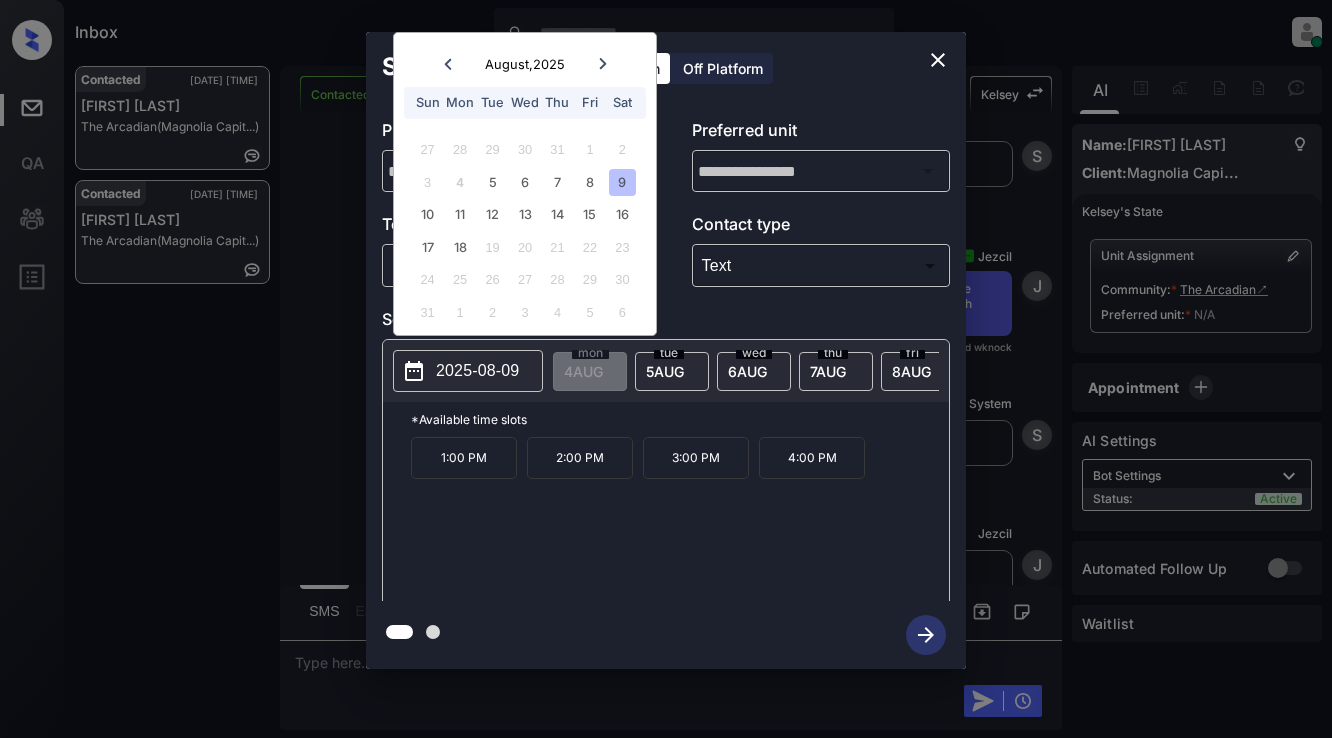click on "Schedule Tour On Platform Off Platform" at bounding box center (666, 67) 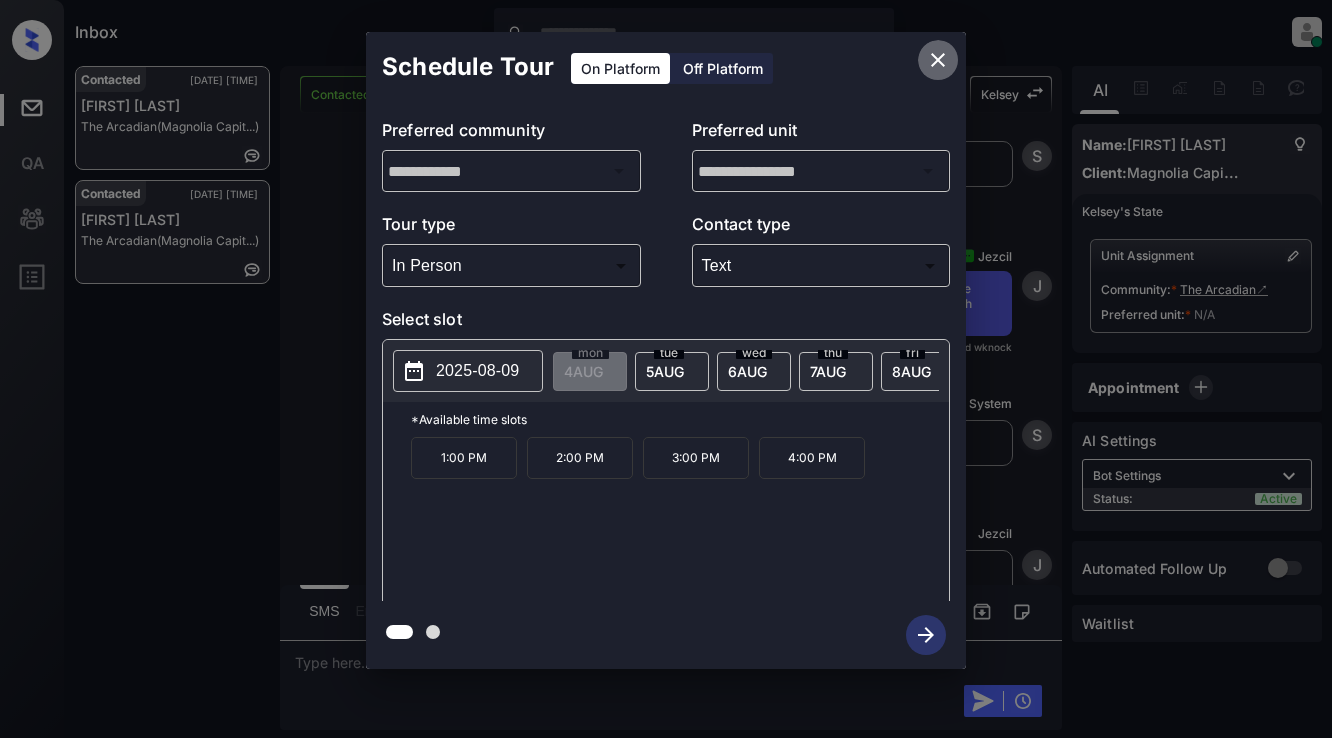click 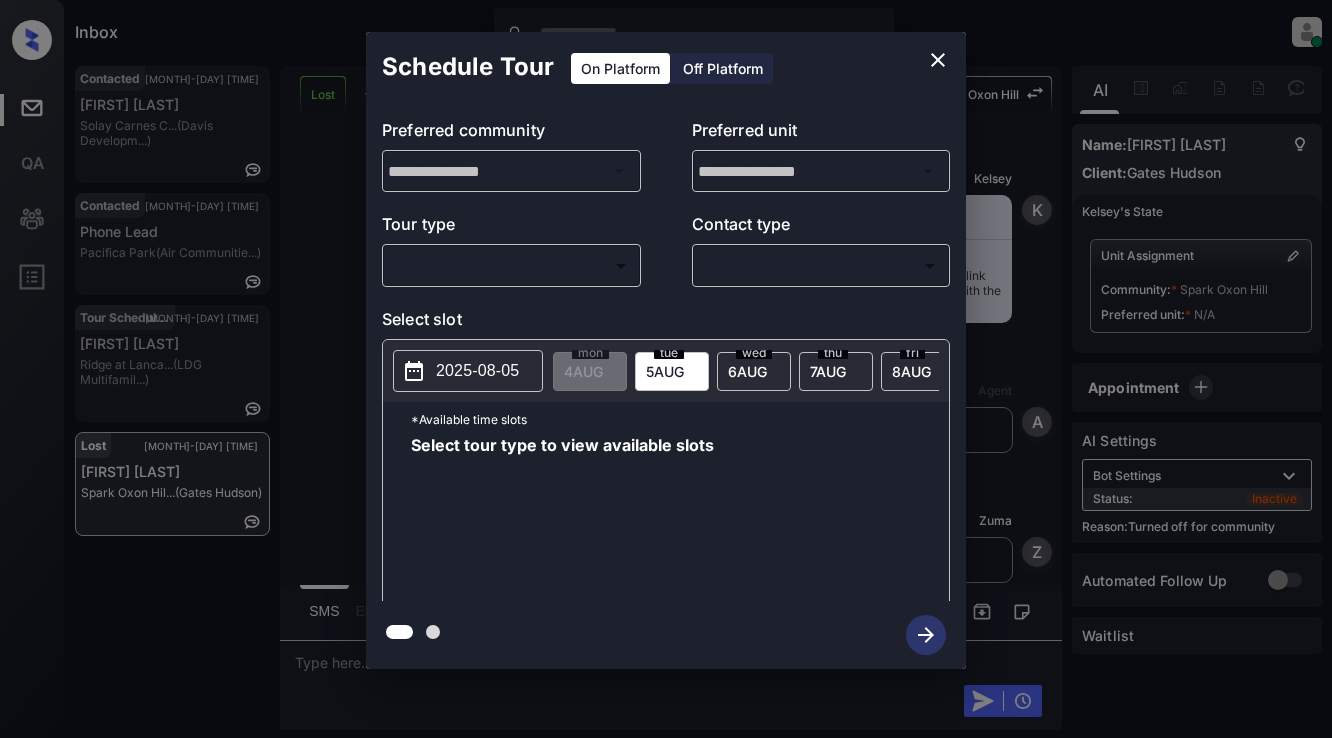 scroll, scrollTop: 0, scrollLeft: 0, axis: both 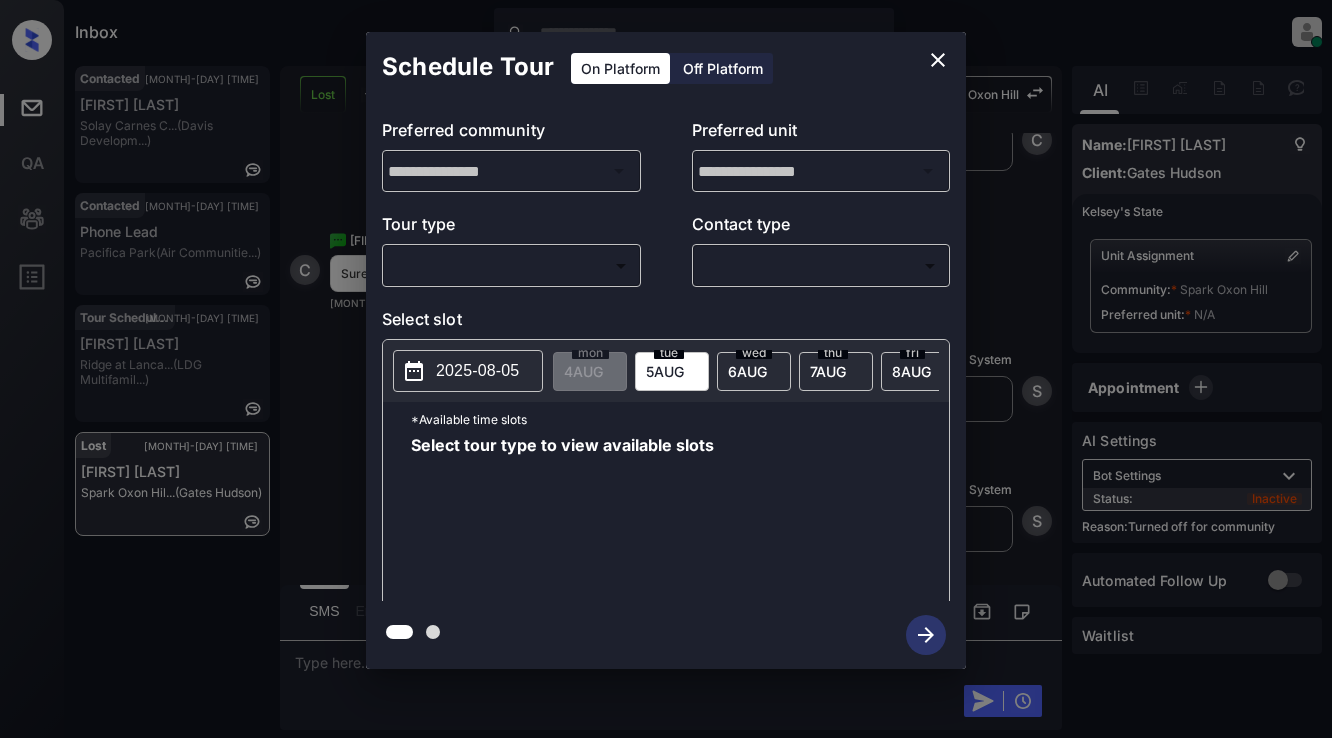 click on "Inbox [NAME] Online Set yourself   offline Set yourself   on break Profile Switch to  light  mode Sign out Contacted [MONTH]-[DAY] [TIME]   [NAME]... [NAME] C...  ([COMPANY]) Contacted [MONTH]-[DAY] [TIME]   Phone Lead [COMPANY]  ([COMPANY]) Tour Scheduled [MONTH]-[DAY] [TIME]   [NAME]... [COMPANY]  ([COMPANY]) Lost [MONTH]-[DAY] [TIME]   [NAME] [COMPANY]  ([COMPANY]) Lost Lead Sentiment: Angry Upon sliding the acknowledgement:  Lead will move to lost stage. * ​ SMS and call option will be set to opt out. AFM will be turned off for the lead. [COMPANY] New Message [NAME] Notes Note: https://conversation.getzuma.com/[ID] - Paste this link into your browser to view [NAME]’s conversation with the prospect [MONTH] [DAY], [YEAR] [TIME] [INITIAL] New Message Agent Lead created via leadPoller in Inbound stage. [MONTH] [DAY], [YEAR] [TIME] [INITIAL] New Message Zuma Lead transferred to leasing agent: [NAME] [MONTH] [DAY], [YEAR] [TIME]  Sync'd w  yardi Z [INITIAL]" at bounding box center (666, 369) 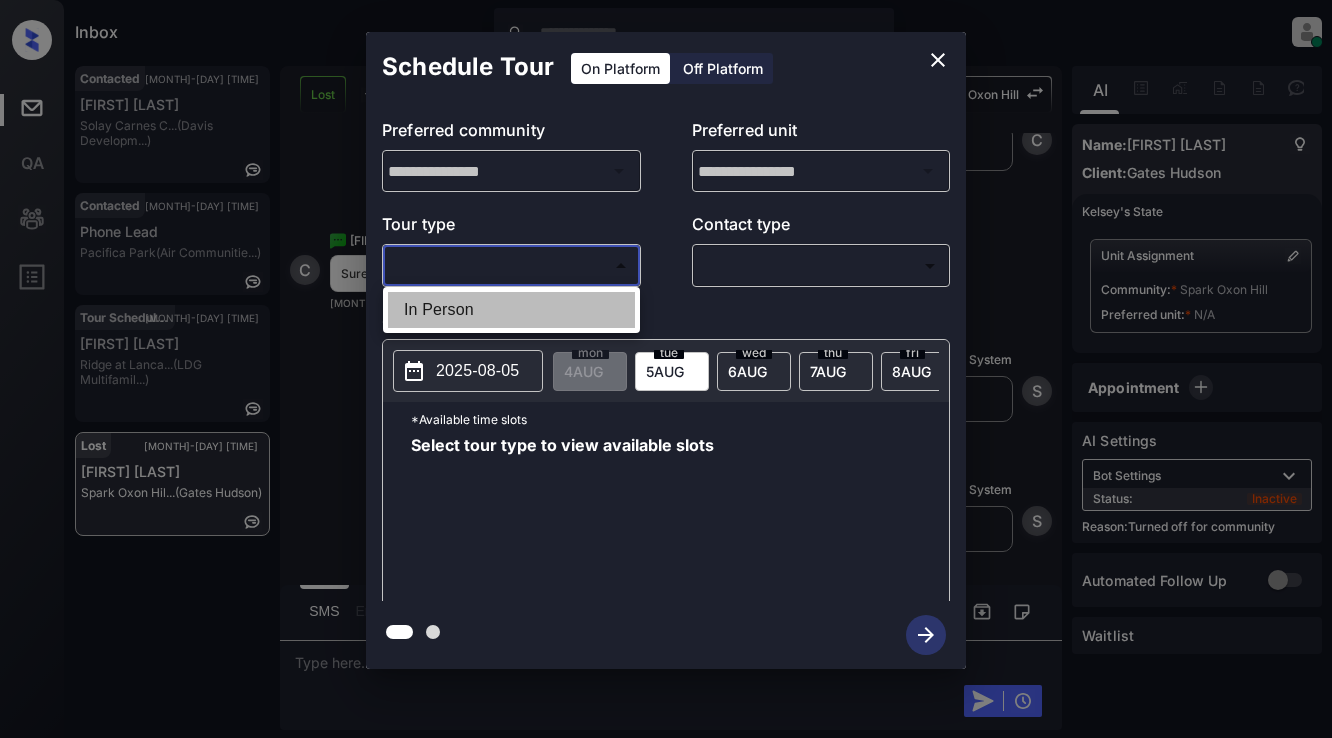 click on "In Person" at bounding box center [511, 310] 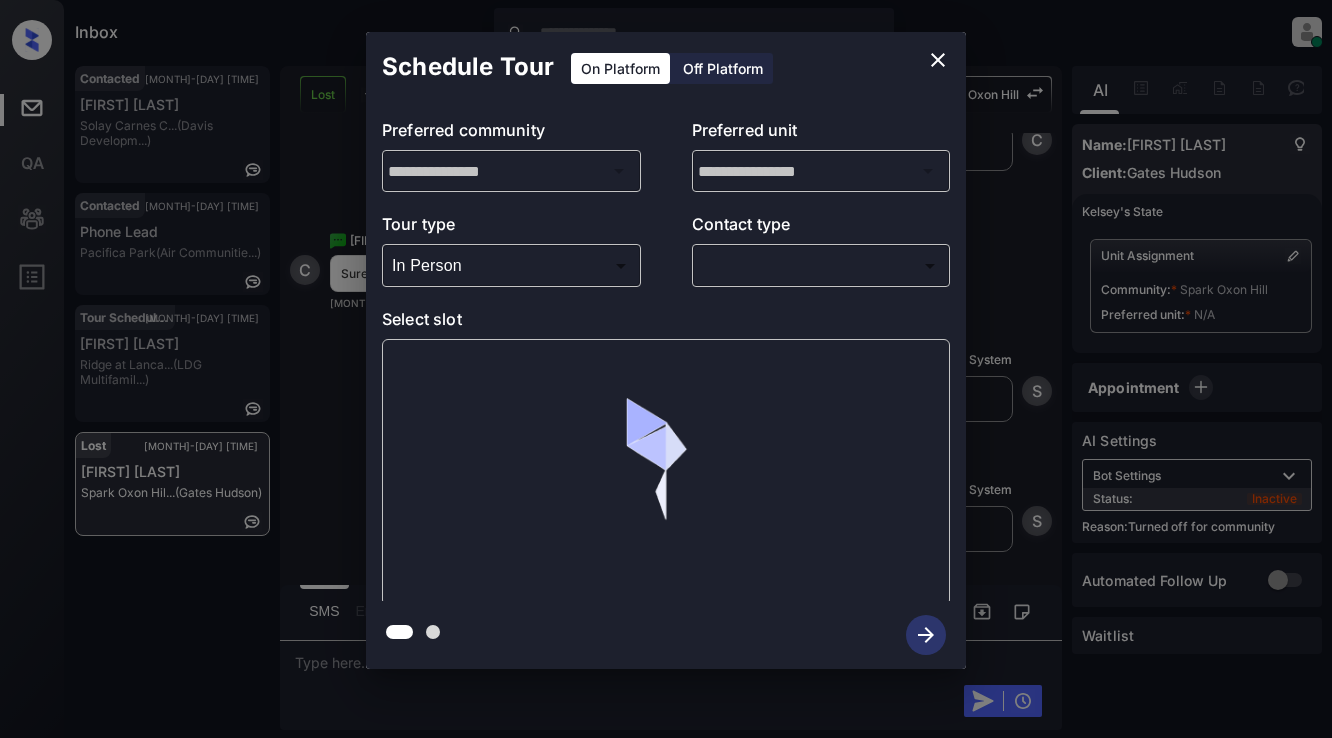 click on "Select slot" at bounding box center (666, 323) 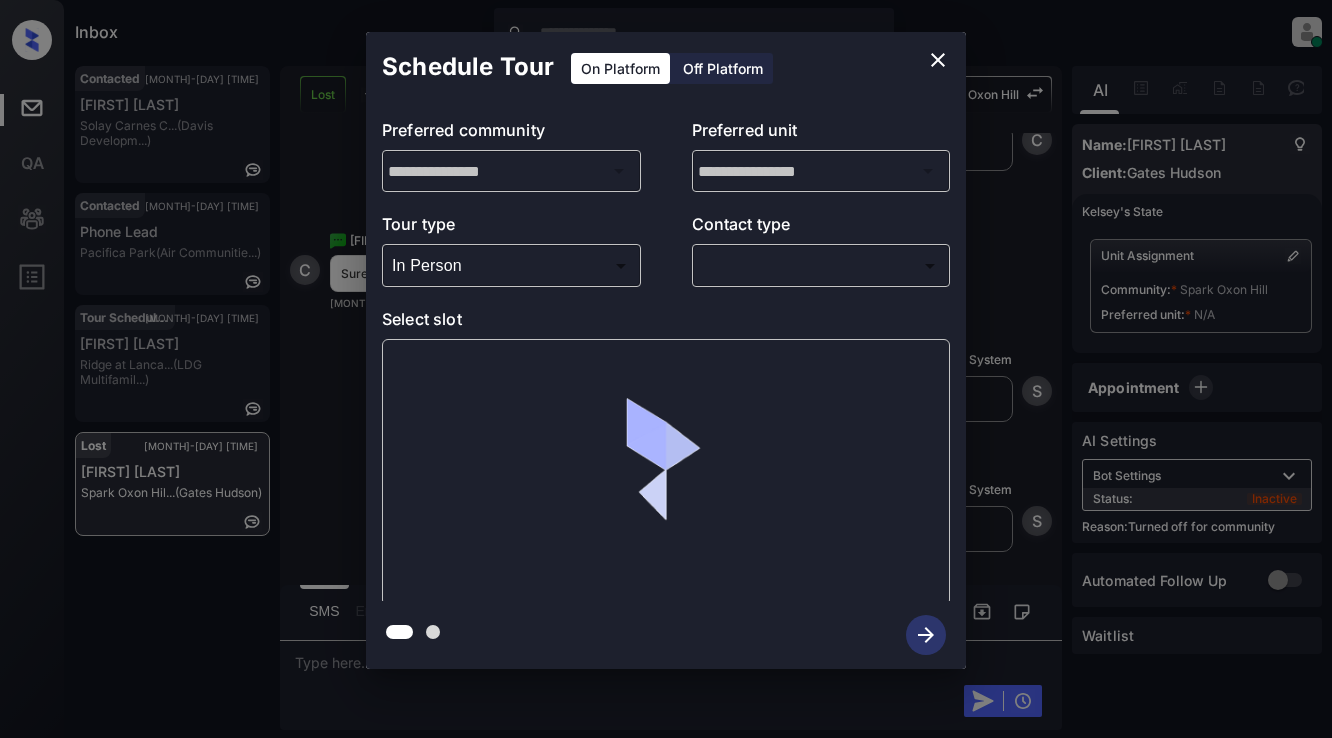 click on "Select slot" at bounding box center (666, 323) 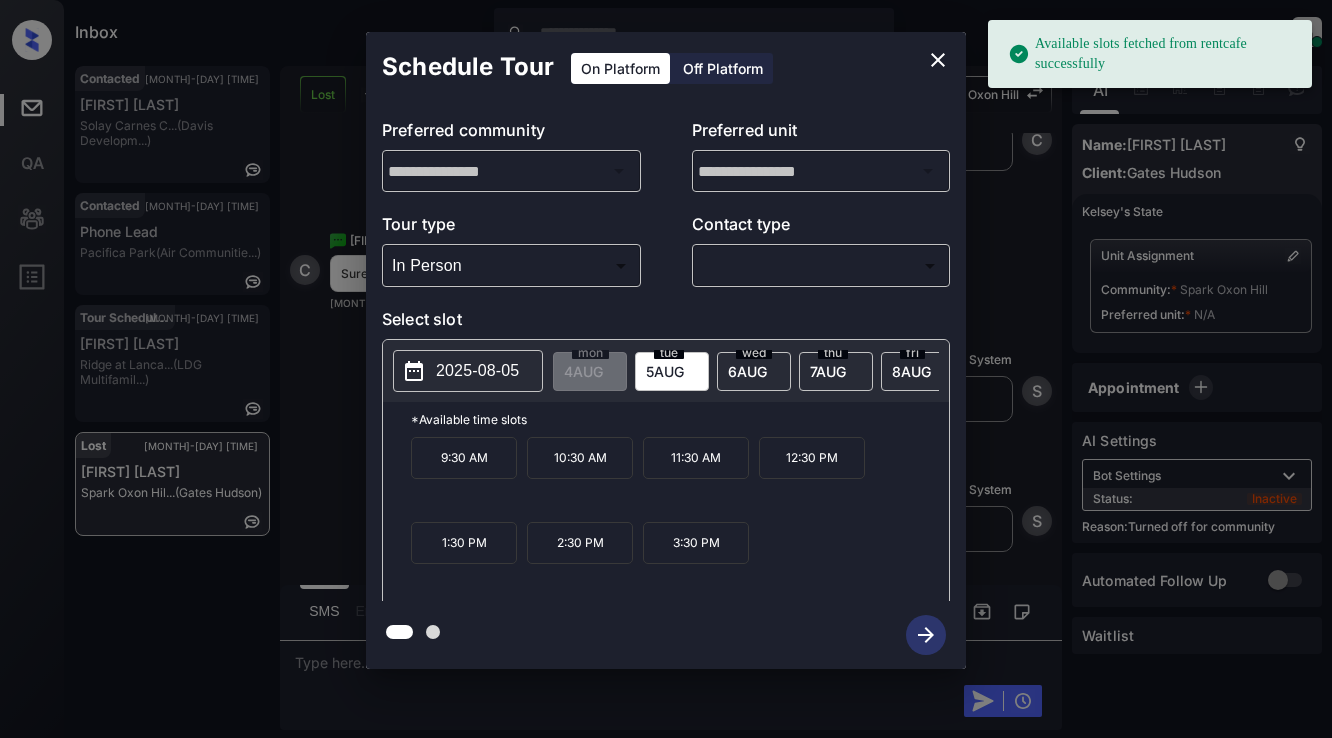 click on "Available slots fetched from rentcafe successfully Inbox [NAME] Online Set yourself   offline Set yourself   on break Profile Switch to  light  mode Sign out Contacted [MONTH]-[DAY] [TIME]   [NAME]... [NAME] C...  ([COMPANY]) Contacted [MONTH]-[DAY] [TIME]   Phone Lead [COMPANY]  ([COMPANY]) Tour Scheduled [MONTH]-[DAY] [TIME]   [NAME]... [COMPANY]  ([COMPANY]) Lost [MONTH]-[DAY] [TIME]   [NAME] [COMPANY]  ([COMPANY]) Lost Lead Sentiment: Angry Upon sliding the acknowledgement:  Lead will move to lost stage. * ​ SMS and call option will be set to opt out. AFM will be turned off for the lead. [COMPANY] New Message [NAME] Notes Note: https://conversation.getzuma.com/[ID] - Paste this link into your browser to view [NAME]’s conversation with the prospect [MONTH] [DAY], [YEAR] [TIME] [INITIAL] New Message Agent Lead created via leadPoller in Inbound stage. [MONTH] [DAY], [YEAR] [TIME] [INITIAL] New Message Zuma [MONTH] [DAY], [YEAR] [TIME]  Sync'd w  Z" at bounding box center [666, 369] 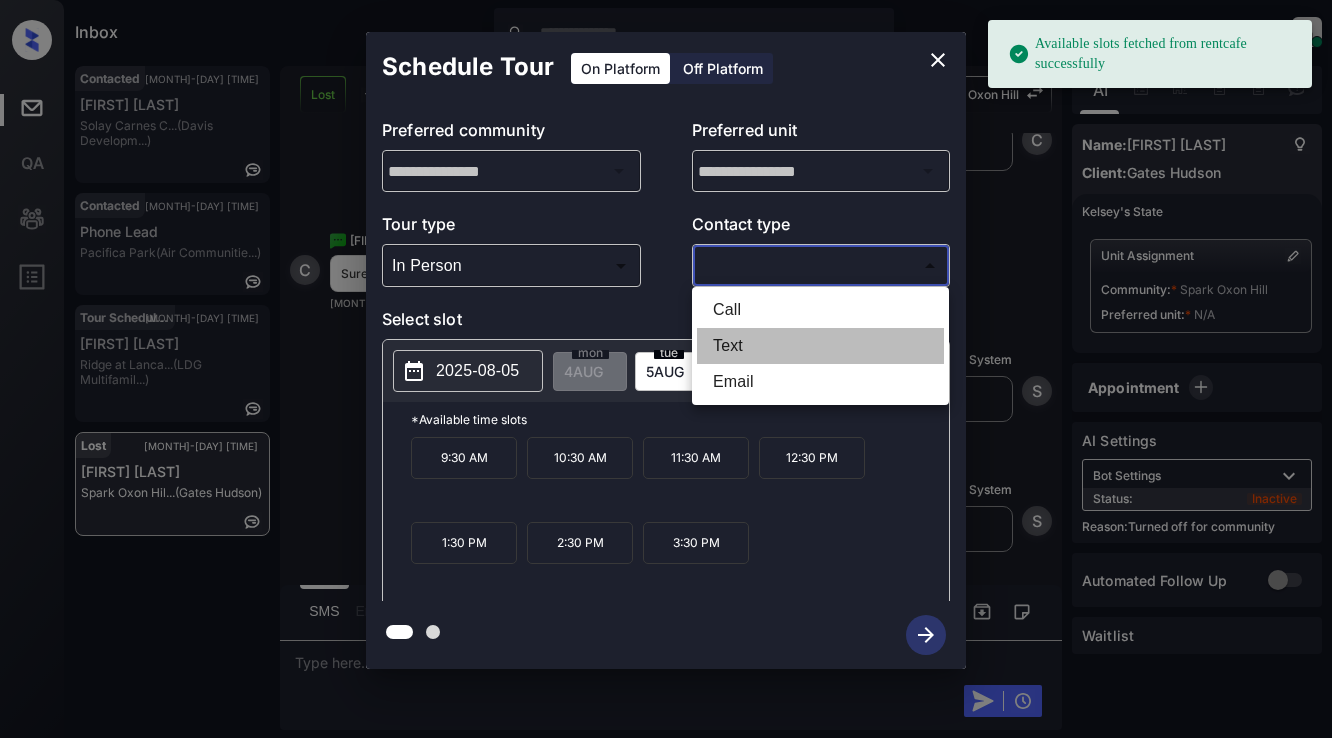 click on "Text" at bounding box center (820, 346) 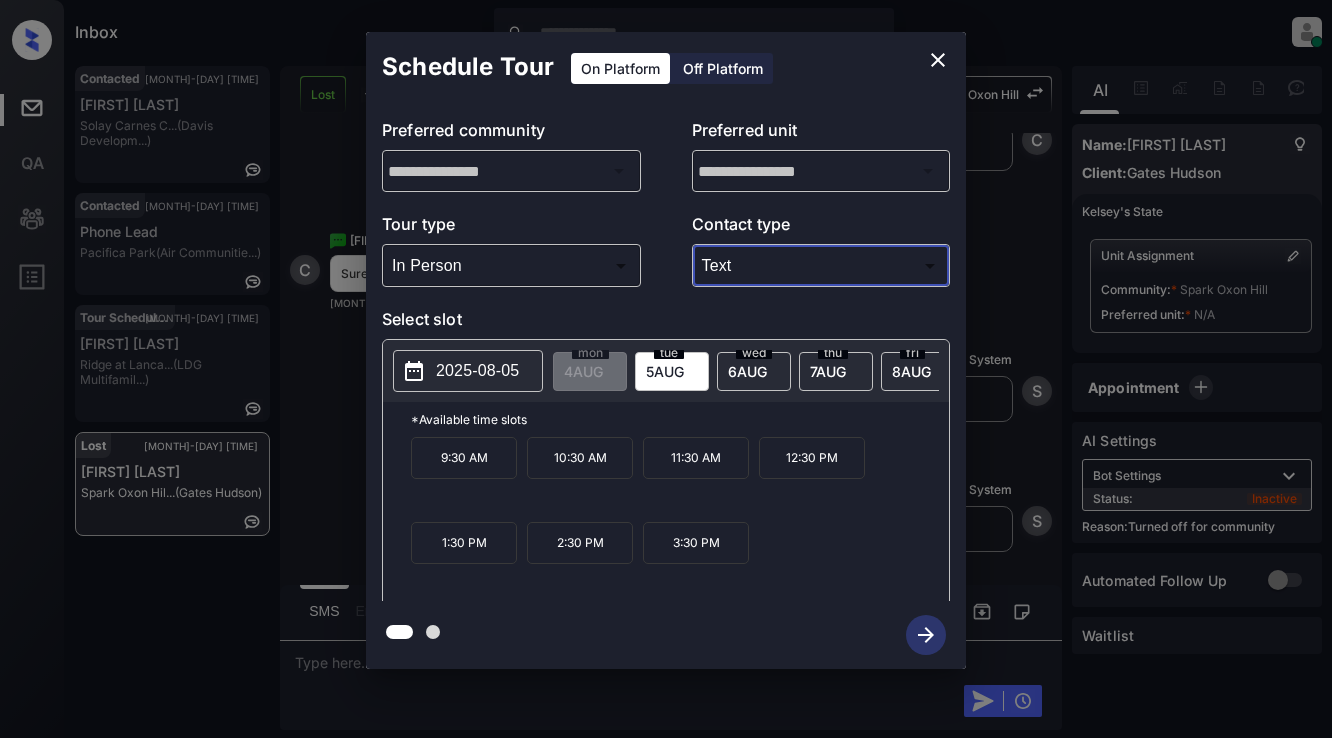click on "2025-08-05" at bounding box center (477, 371) 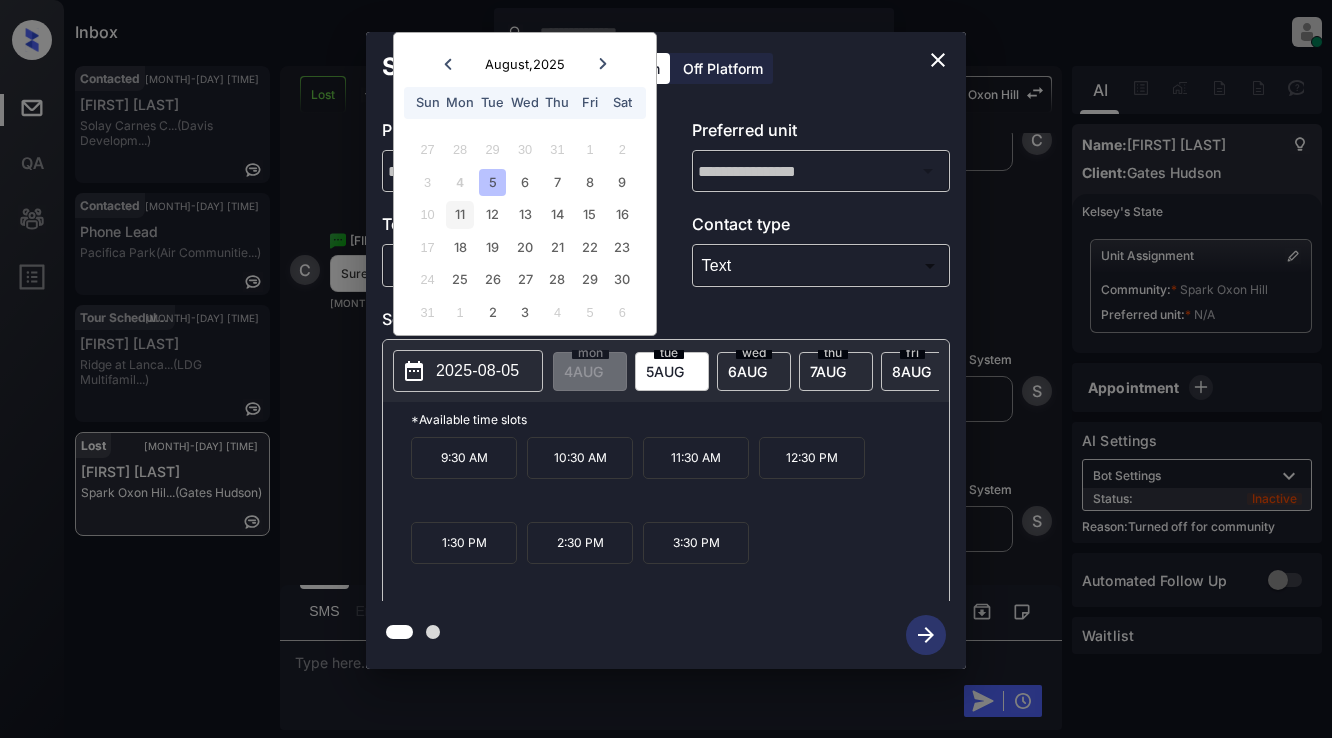 click on "11" at bounding box center (459, 214) 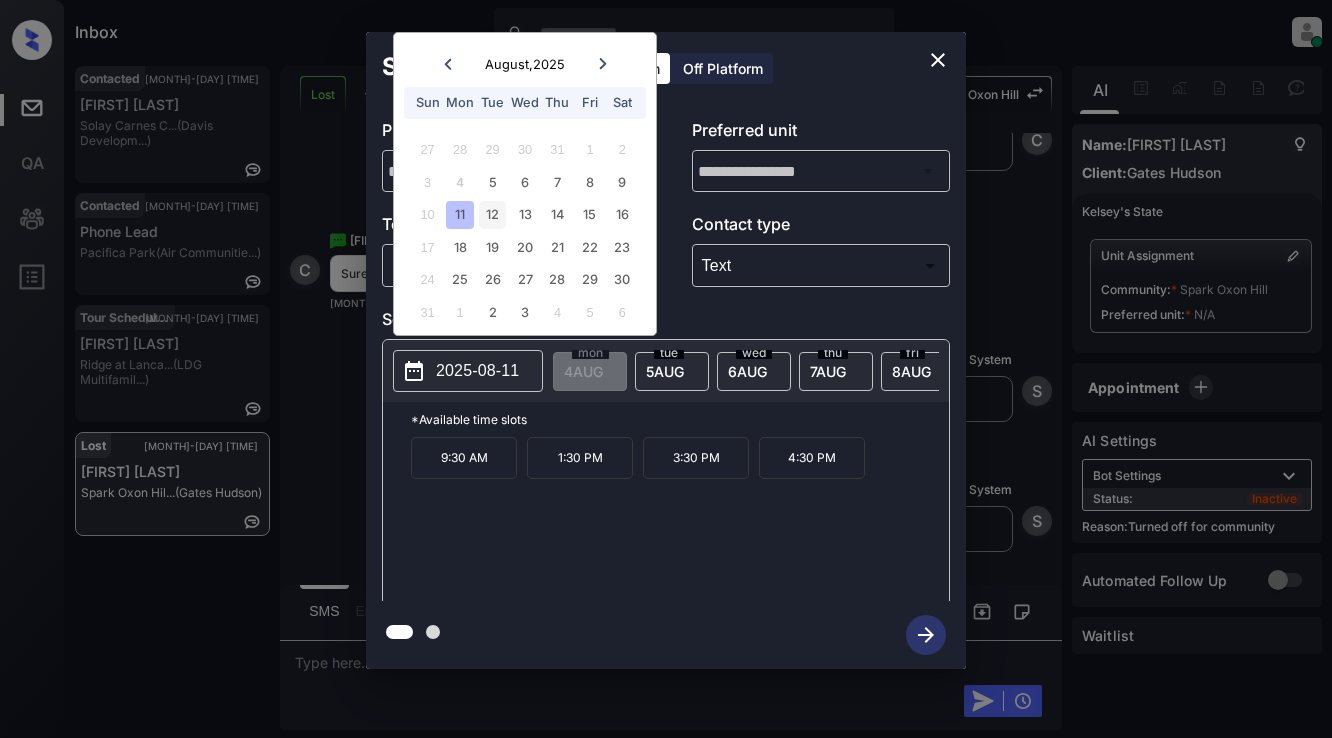 click on "12" at bounding box center (492, 214) 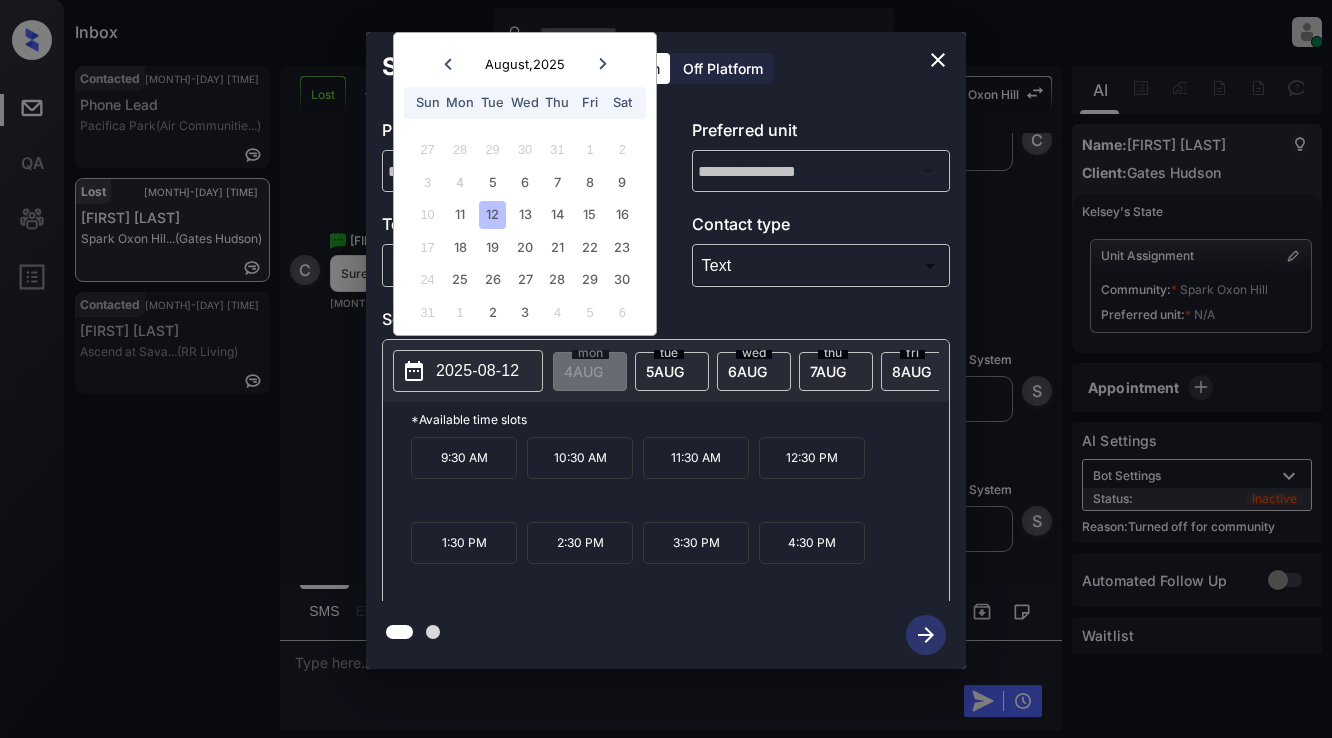 click on "12" at bounding box center (492, 214) 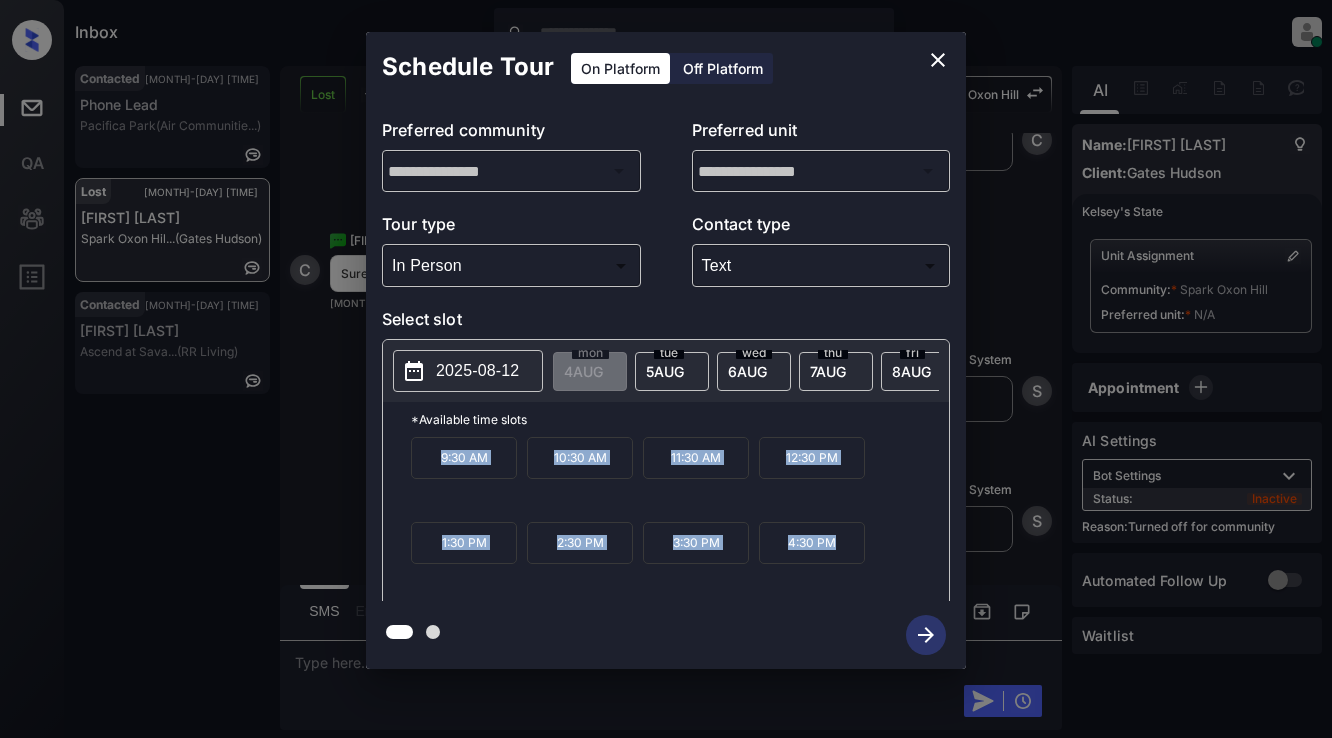 drag, startPoint x: 421, startPoint y: 462, endPoint x: 839, endPoint y: 560, distance: 429.33438 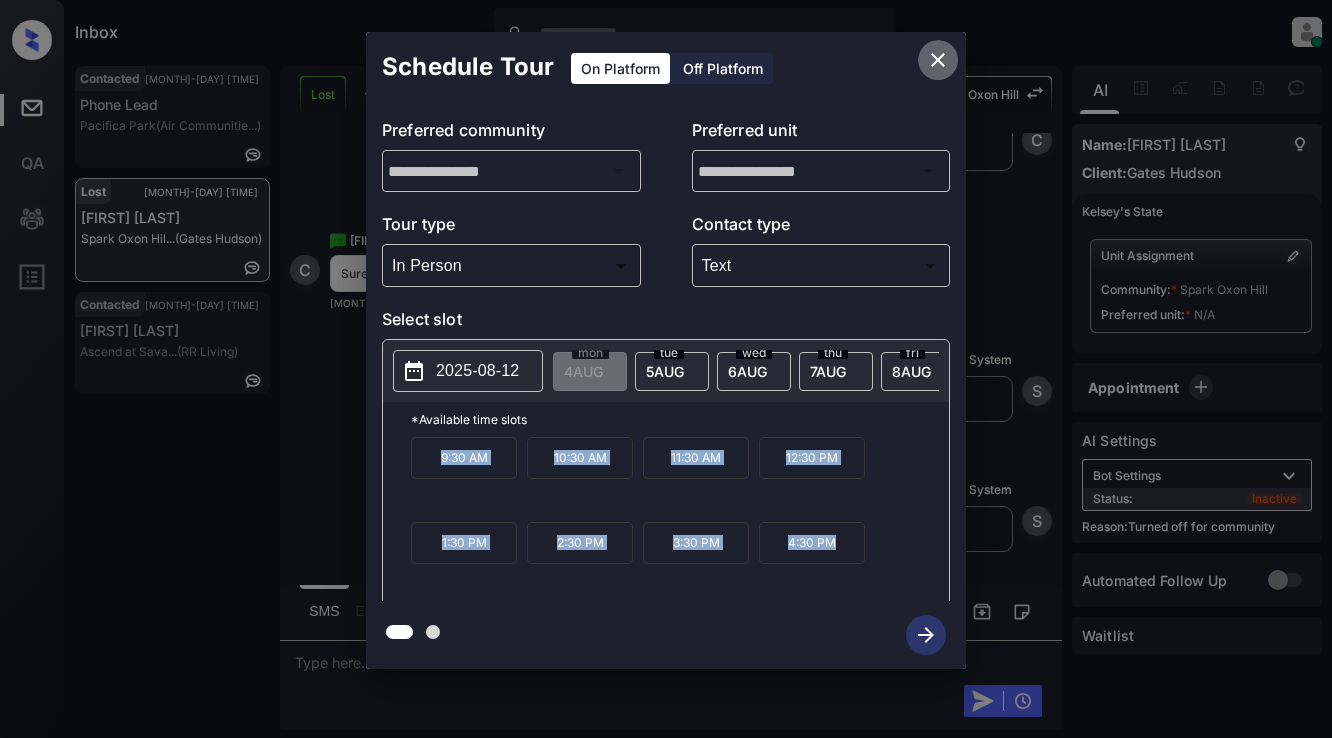 click 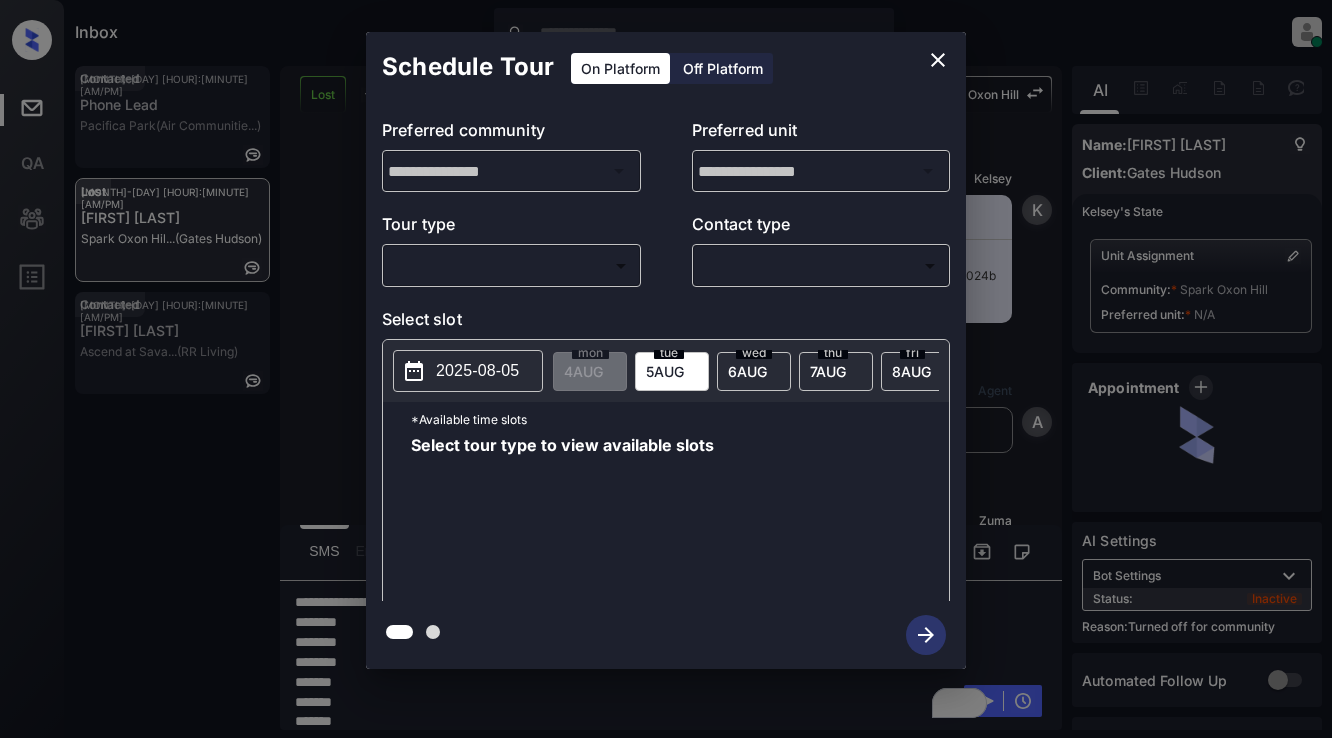 scroll, scrollTop: 0, scrollLeft: 0, axis: both 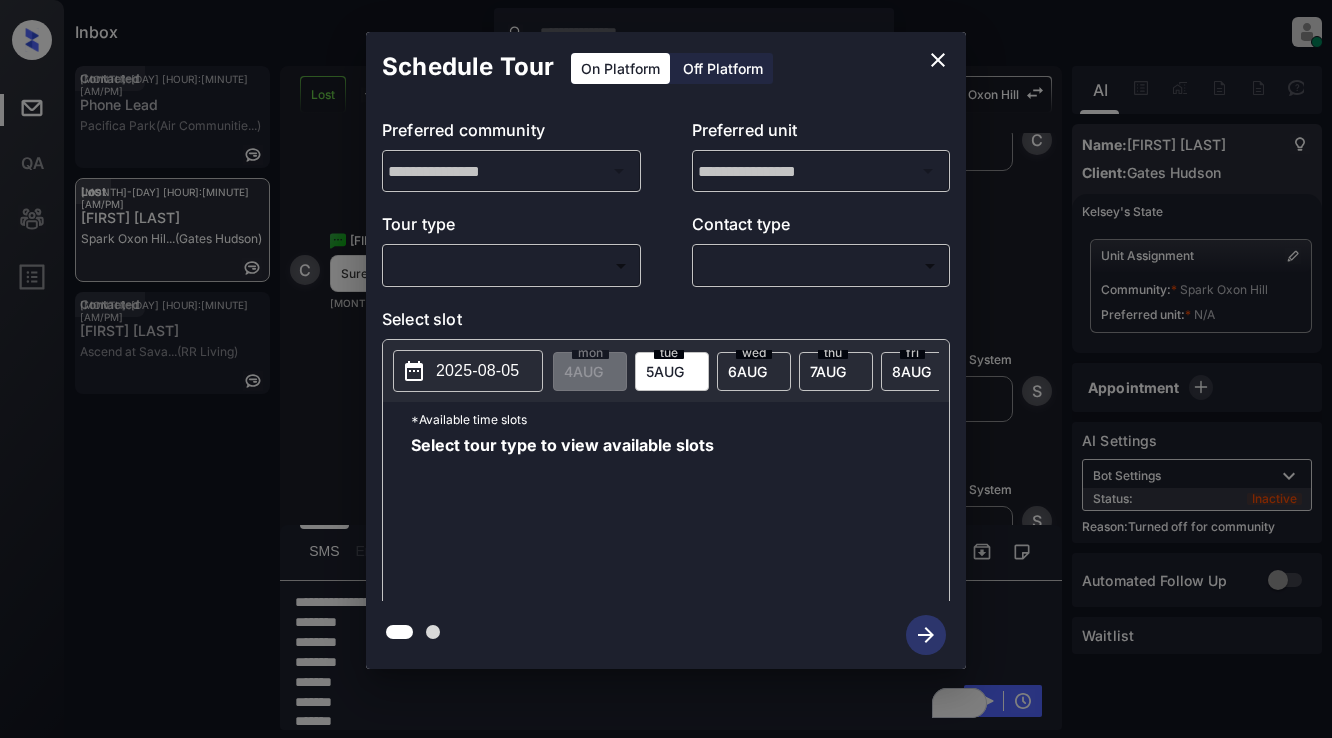 click on "2025-08-05" at bounding box center (477, 371) 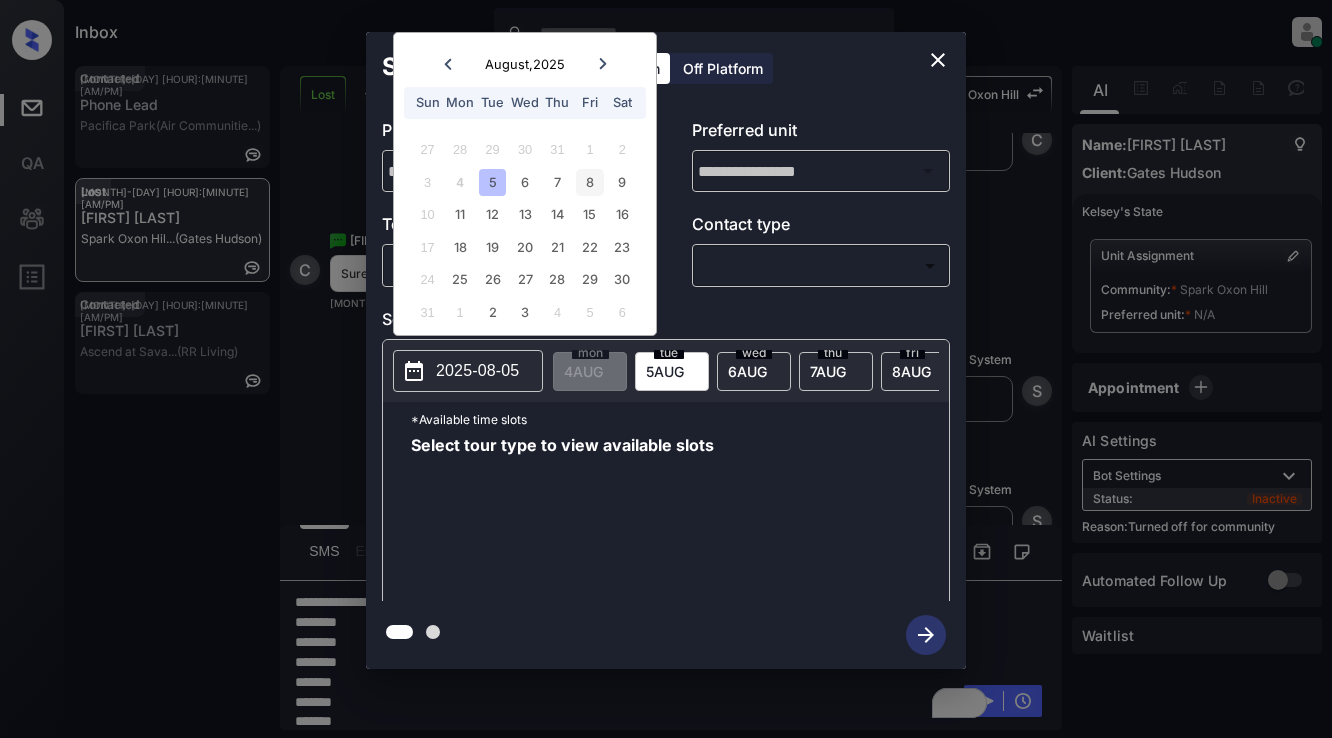 click on "8" at bounding box center (589, 182) 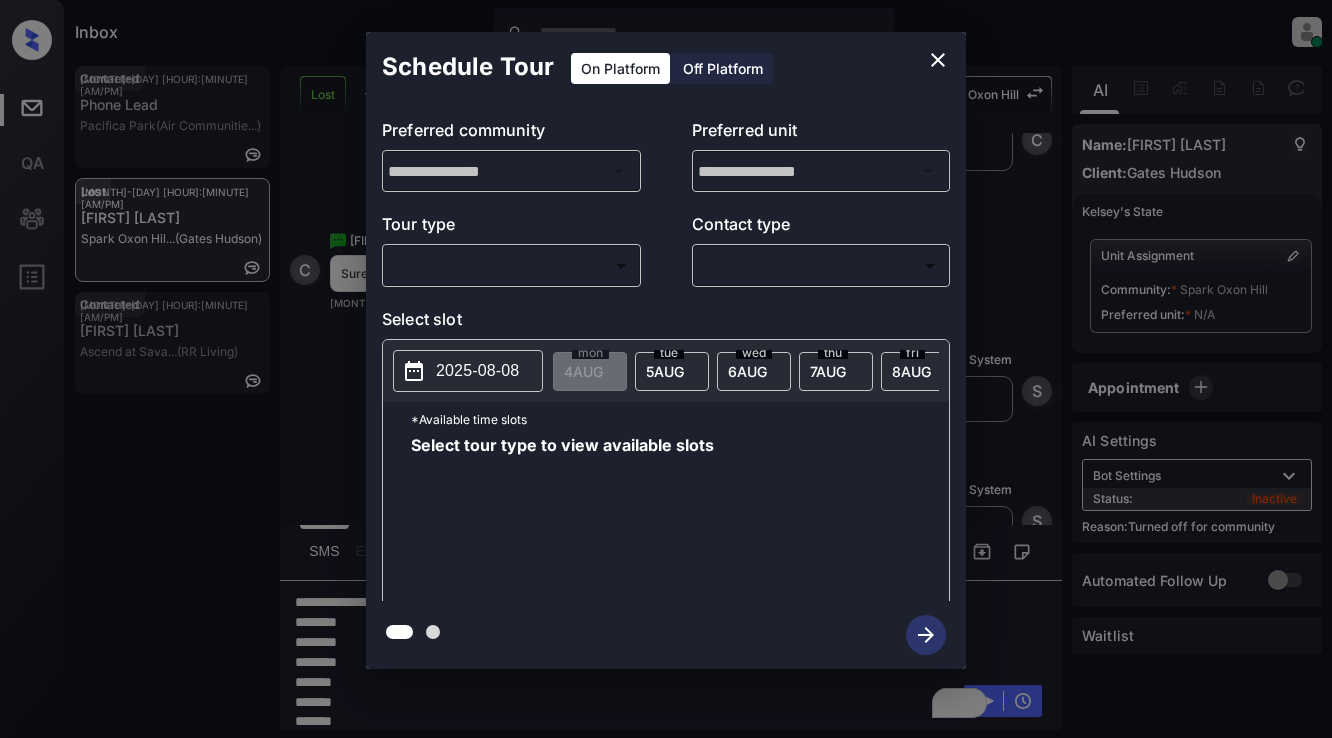 click on "2025-08-08" at bounding box center [477, 371] 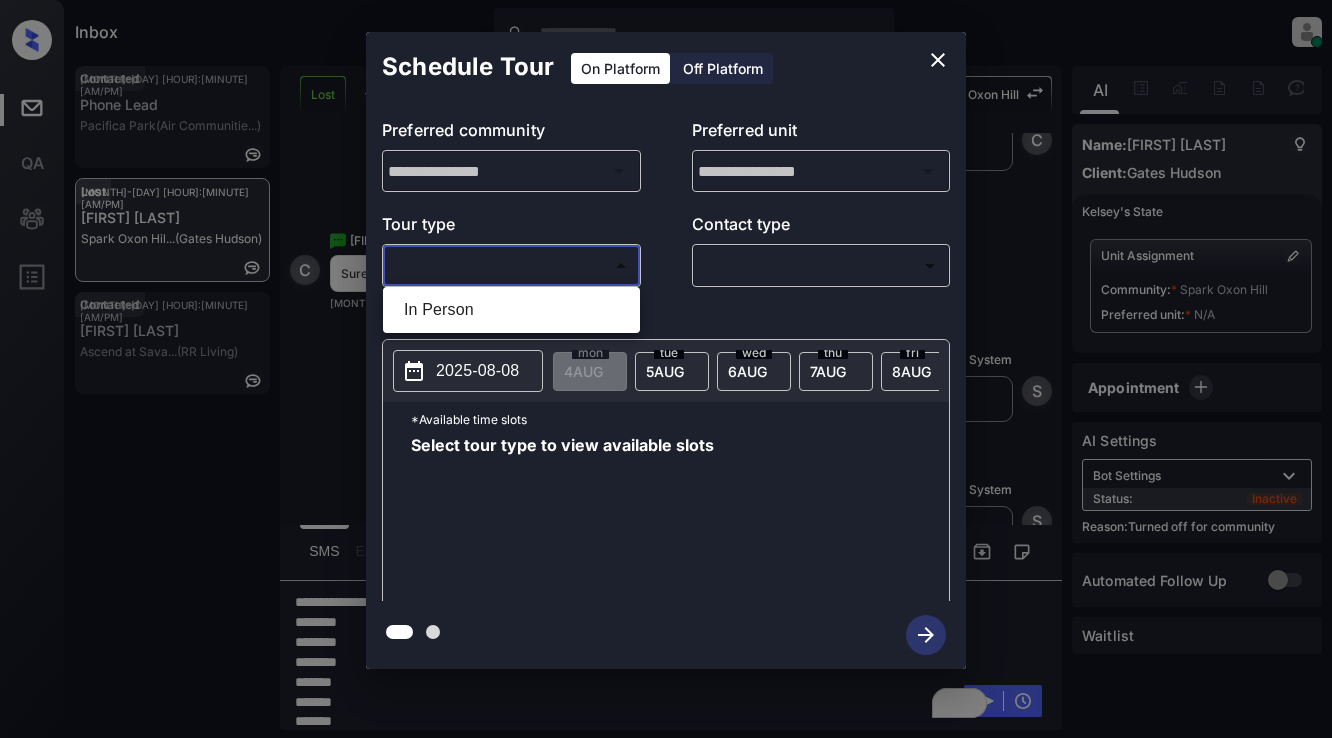 click on "Inbox [FIRST] [MIDDLE INITIAL]. [LAST] Online Set yourself   offline Set yourself   on break Profile Switch to  light  mode Sign out Contacted [MONTH]-[DAY] [HOUR]:[MINUTE] [AM/PM]   Phone Lead Pacifica Park  (Air Communitie...) Lost [MONTH]-[DAY] [HOUR]:[MINUTE] [AM/PM]   [FIRST] [LAST] Spark Oxon Hil...  (Gates Hudson) Contacted [MONTH]-[DAY] [HOUR]:[MINUTE] [AM/PM]   [FIRST] [LAST] Ascend at Sava...  (RR Living) Lost Lead Sentiment: Angry Upon sliding the acknowledgement:  Lead will move to lost stage. * ​ SMS and call option will be set to opt out. AFM will be turned off for the lead. Spark Oxon Hill New Message [FIRST] Notes Note: https://conversation.getzuma.com/688d564a1db2d024b8197be9 - Paste this link into your browser to view [FIRST]’s conversation with the prospect [MONTH] [DAY], [YEAR] [HOUR]:[MINUTE] [AM/PM] K New Message Agent Lead created via leadPoller in Inbound stage. [MONTH] [DAY], [YEAR] [HOUR]:[MINUTE] [AM/PM] A New Message Zuma Lead transferred to leasing agent: [FIRST] [MONTH] [DAY], [YEAR] [HOUR]:[MINUTE] [AM/PM]  Sync'd w  yardi Z New Message Agent AFM Request sent to [FIRST]. [MONTH] [DAY], [YEAR] [HOUR]:[MINUTE] [AM/PM] A New Message [FIRST]   K New Message" at bounding box center [666, 369] 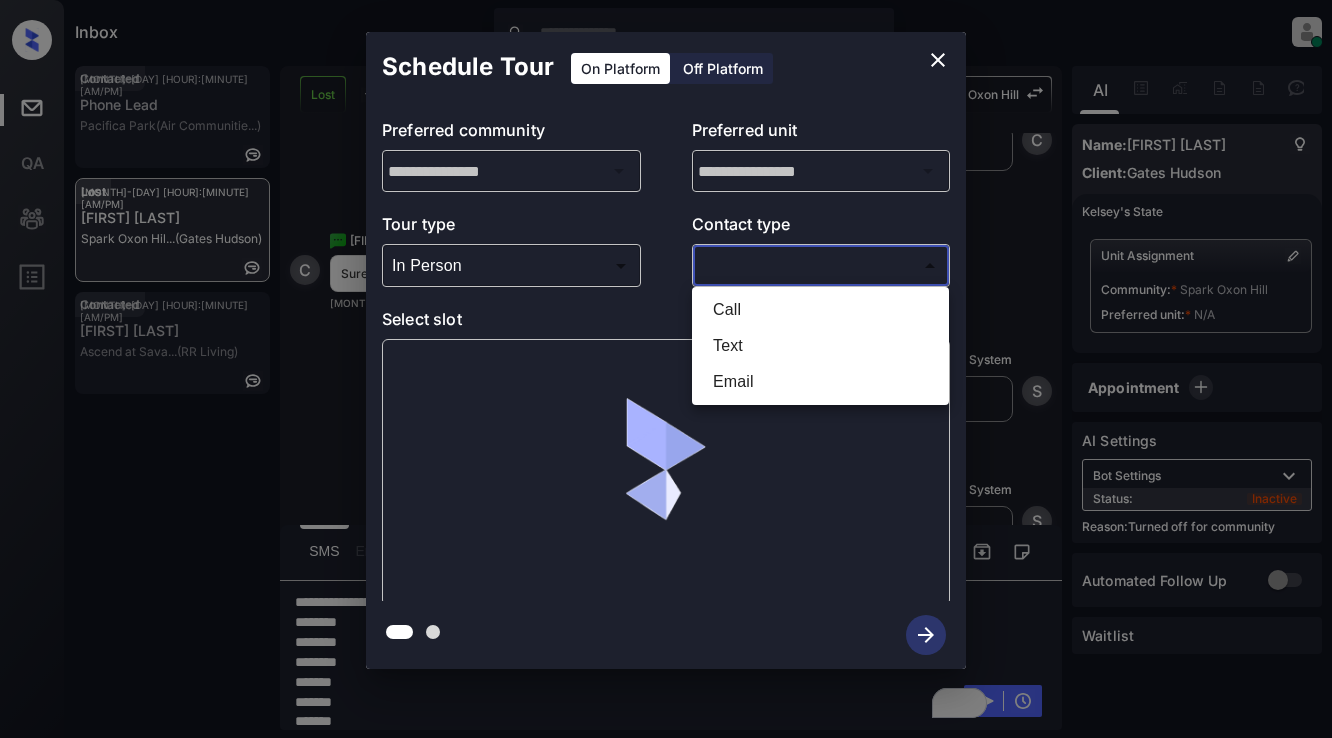 drag, startPoint x: 737, startPoint y: 268, endPoint x: 775, endPoint y: 277, distance: 39.051247 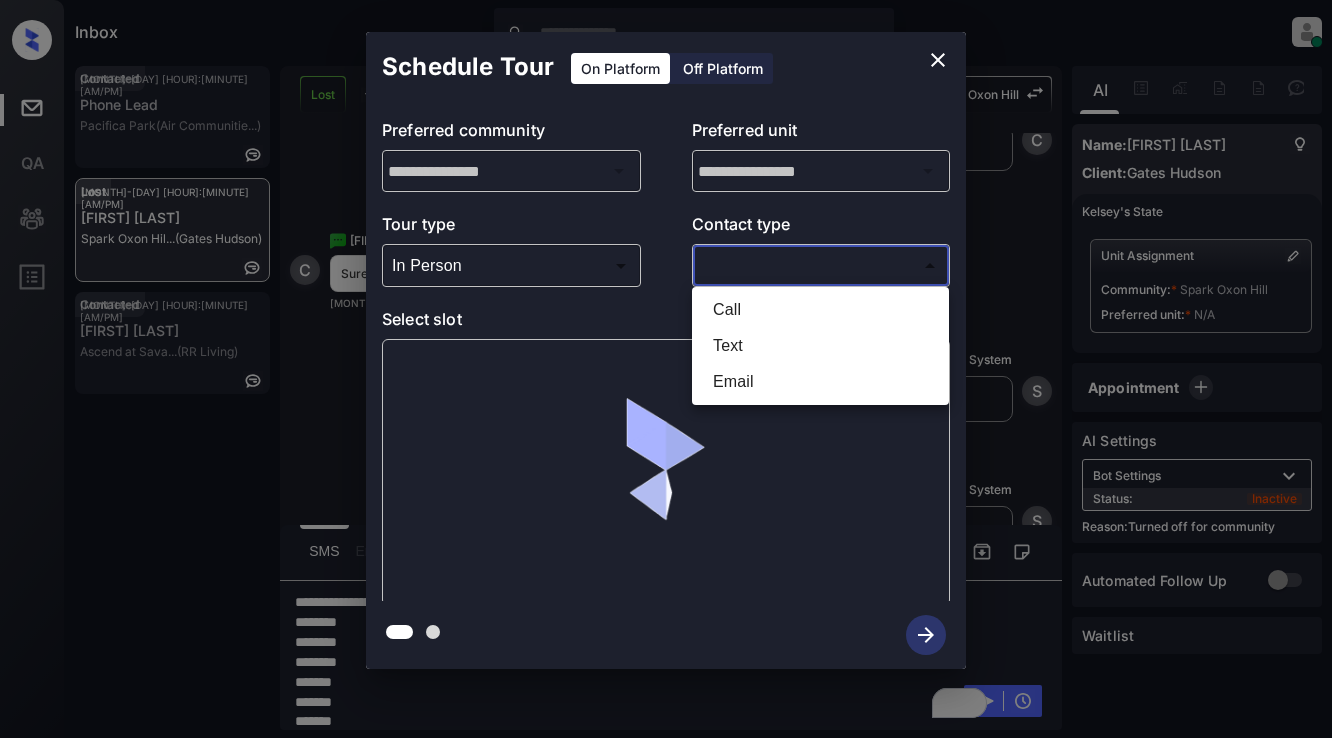 click on "Inbox Lyzzelle M. Ceralde Online Set yourself   offline Set yourself   on break Profile Switch to  light  mode Sign out Contacted Aug-04 04:37 pm   Phone Lead Pacifica Park  (Air Communitie...) Lost Aug-04 04:39 pm   Carilla Yates Spark Oxon Hil...  (Gates Hudson) Contacted Aug-04 04:41 pm   Joyce Arnett Ascend at Sava...  (RR Living) Lost Lead Sentiment: Angry Upon sliding the acknowledgement:  Lead will move to lost stage. * ​ SMS and call option will be set to opt out. AFM will be turned off for the lead. Spark Oxon Hill New Message Kelsey Notes Note: https://conversation.getzuma.com/688d564a1db2d024b8197be9 - Paste this link into your browser to view Kelsey’s conversation with the prospect Aug 01, 2025 05:05 pm K New Message Agent Lead created via leadPoller in Inbound stage. Aug 01, 2025 05:05 pm A New Message Zuma Lead transferred to leasing agent: kelsey Aug 01, 2025 05:05 pm  Sync'd w  yardi Z New Message Agent AFM Request sent to Kelsey. Aug 01, 2025 05:05 pm A New Message Kelsey   K New Message" at bounding box center [666, 369] 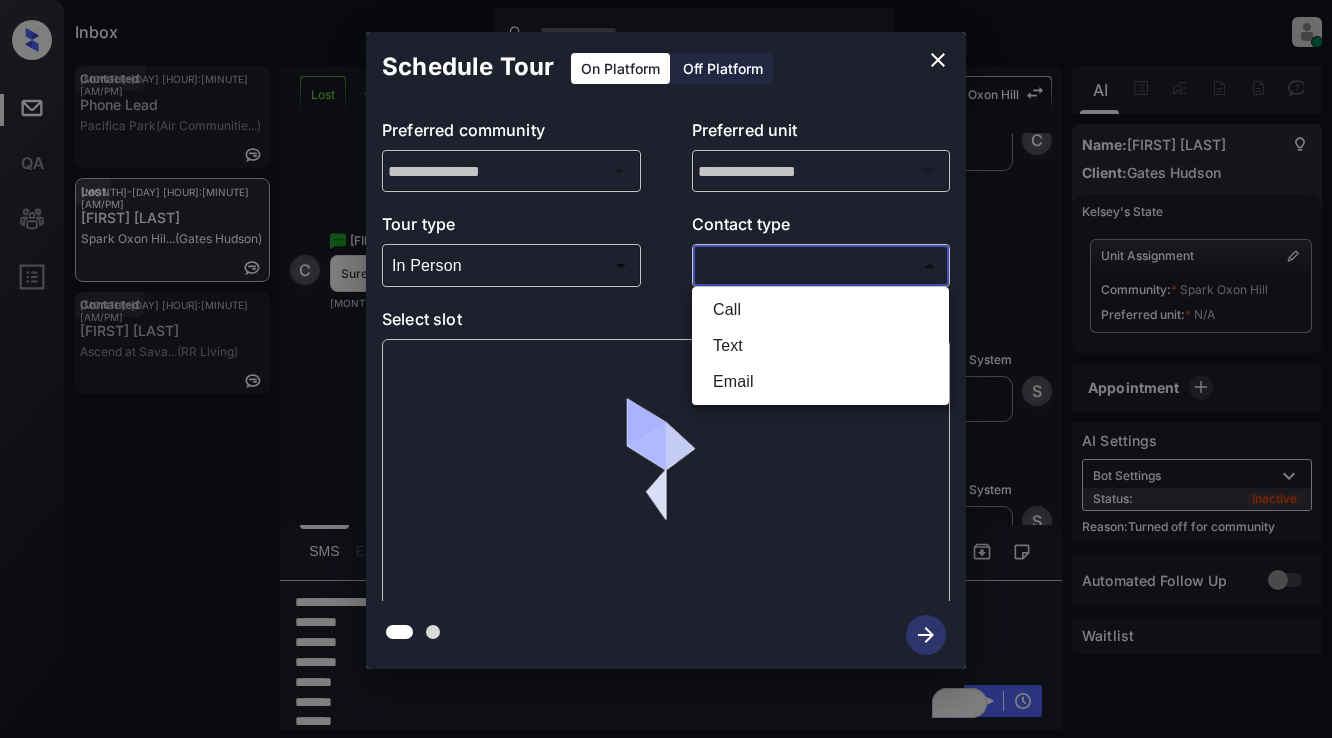 click on "Text" at bounding box center (820, 346) 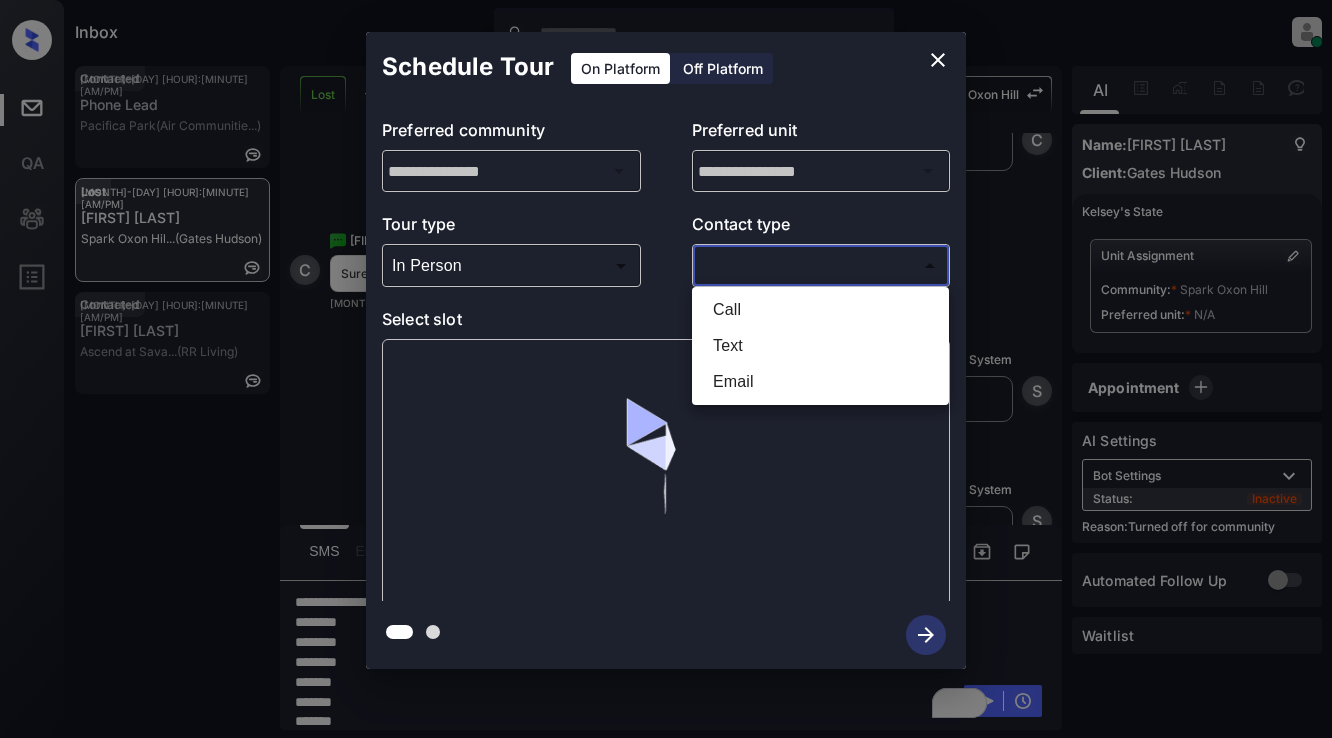 type on "****" 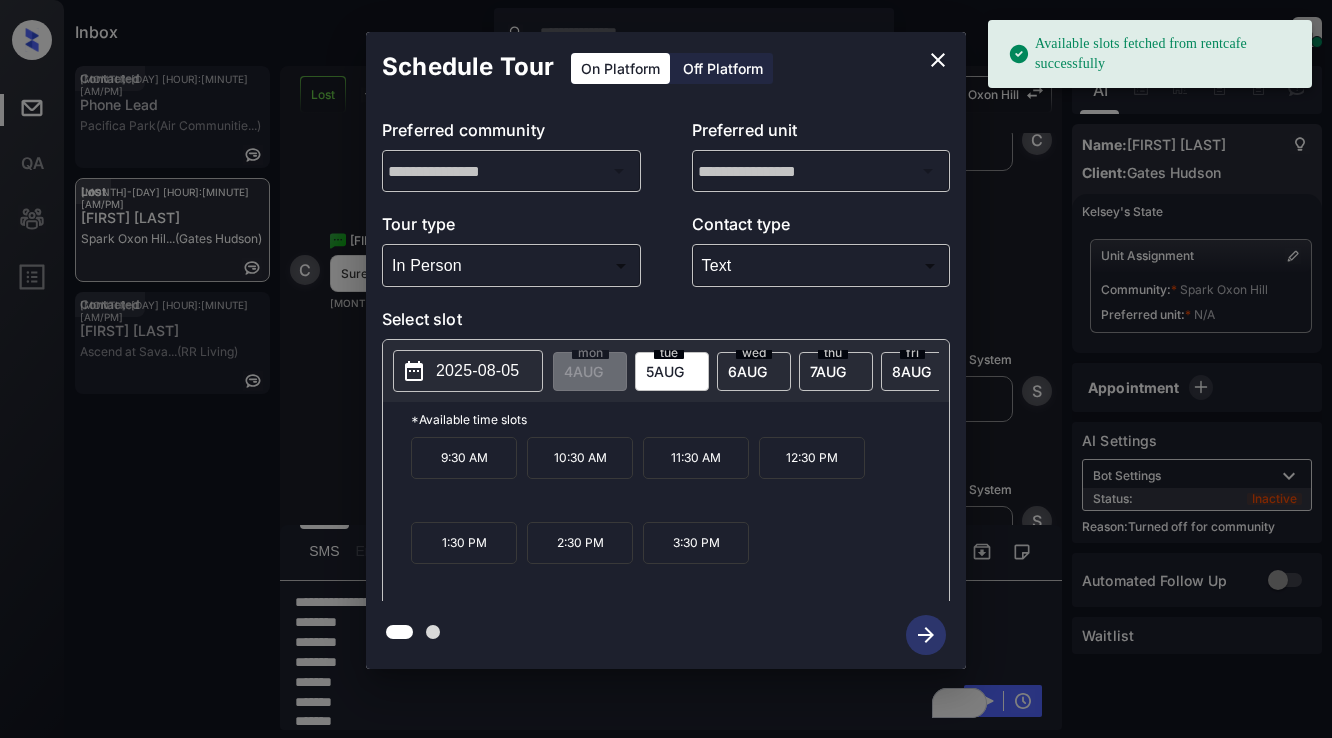 click on "2025-08-05" at bounding box center [477, 371] 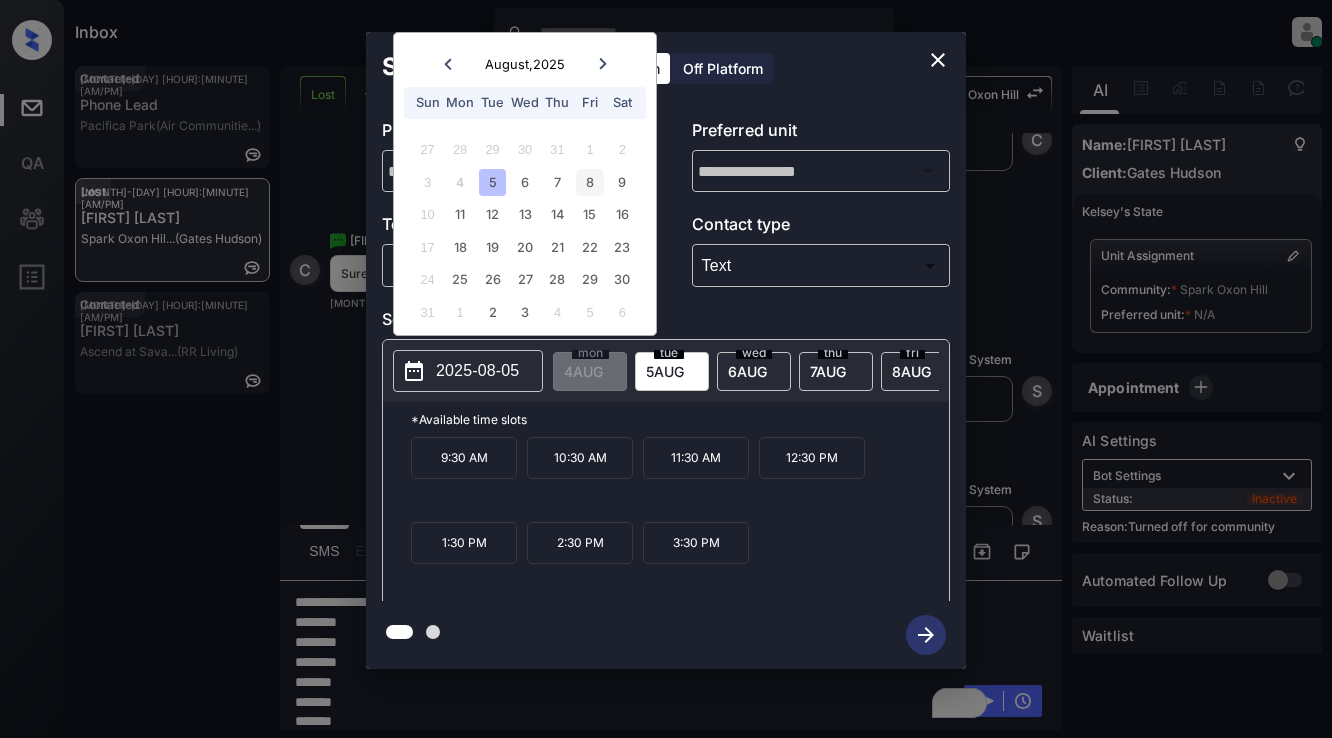 click on "8" at bounding box center [589, 182] 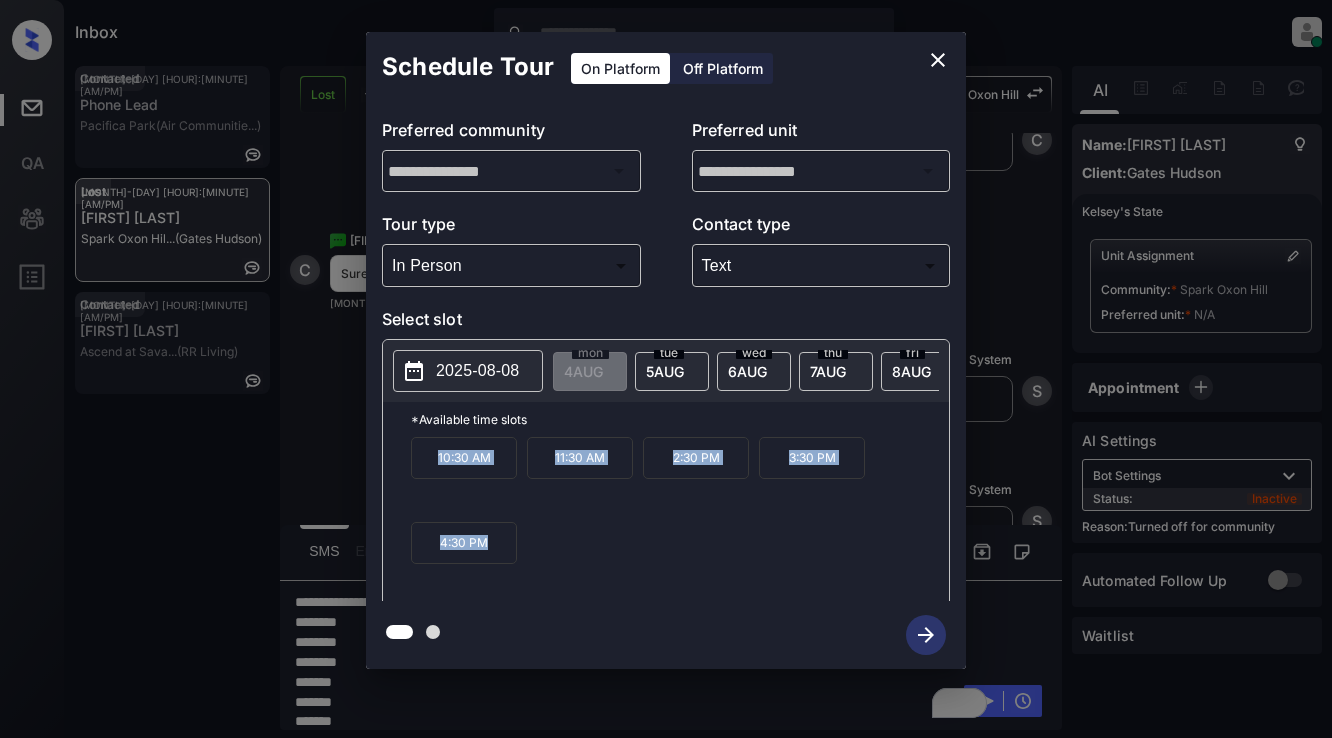 drag, startPoint x: 422, startPoint y: 462, endPoint x: 510, endPoint y: 563, distance: 133.95895 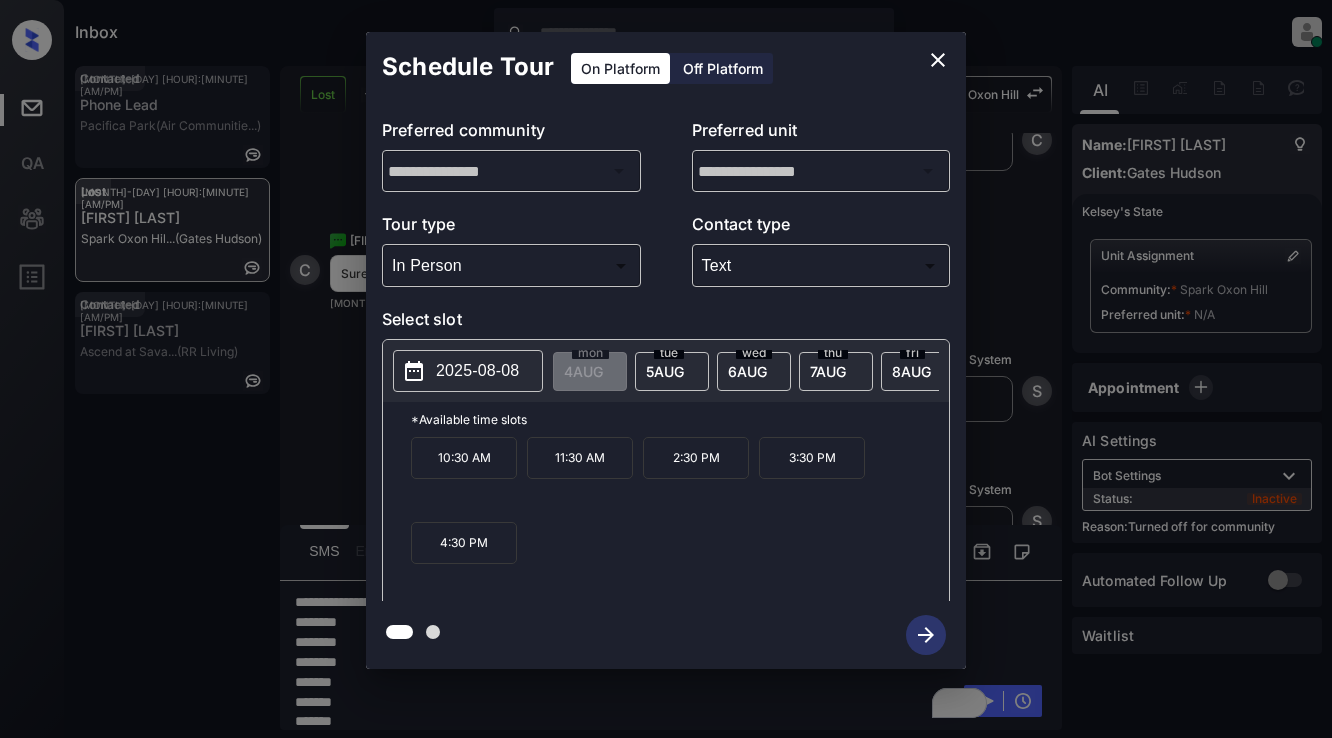click on "**********" at bounding box center (666, 350) 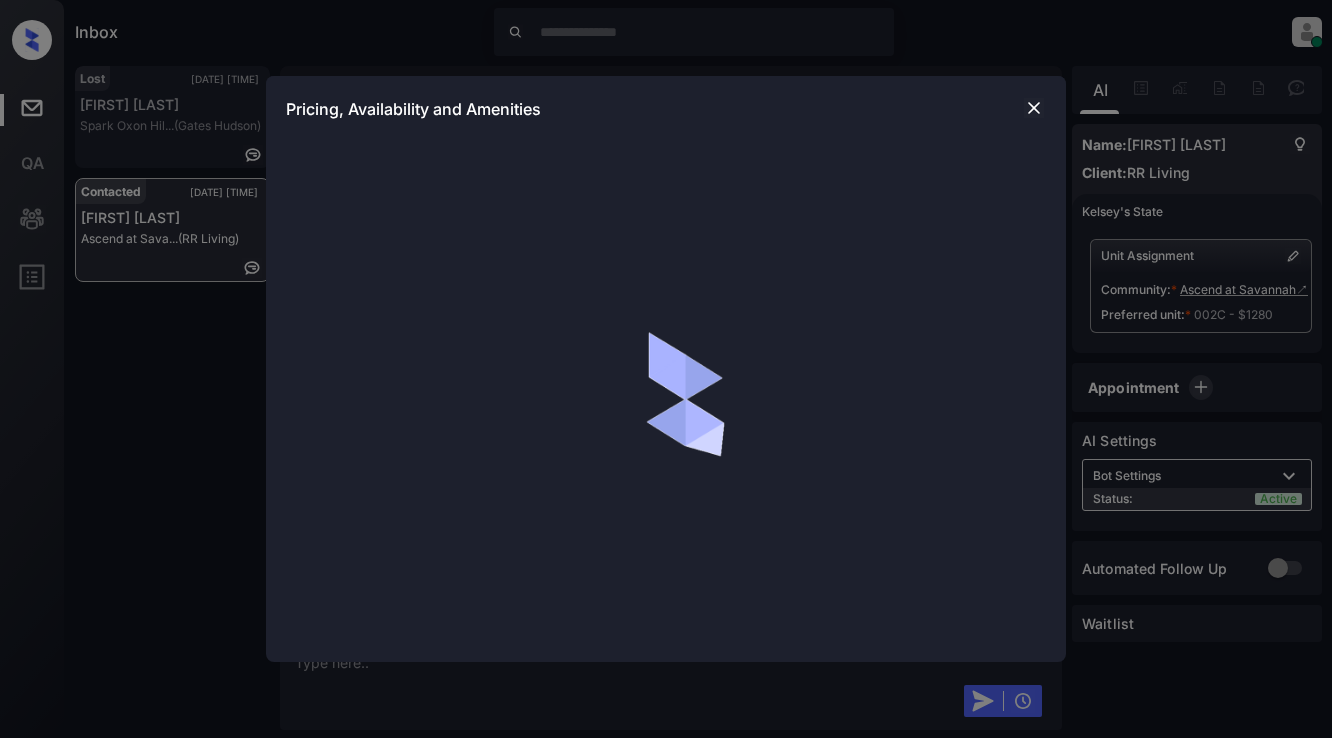 scroll, scrollTop: 0, scrollLeft: 0, axis: both 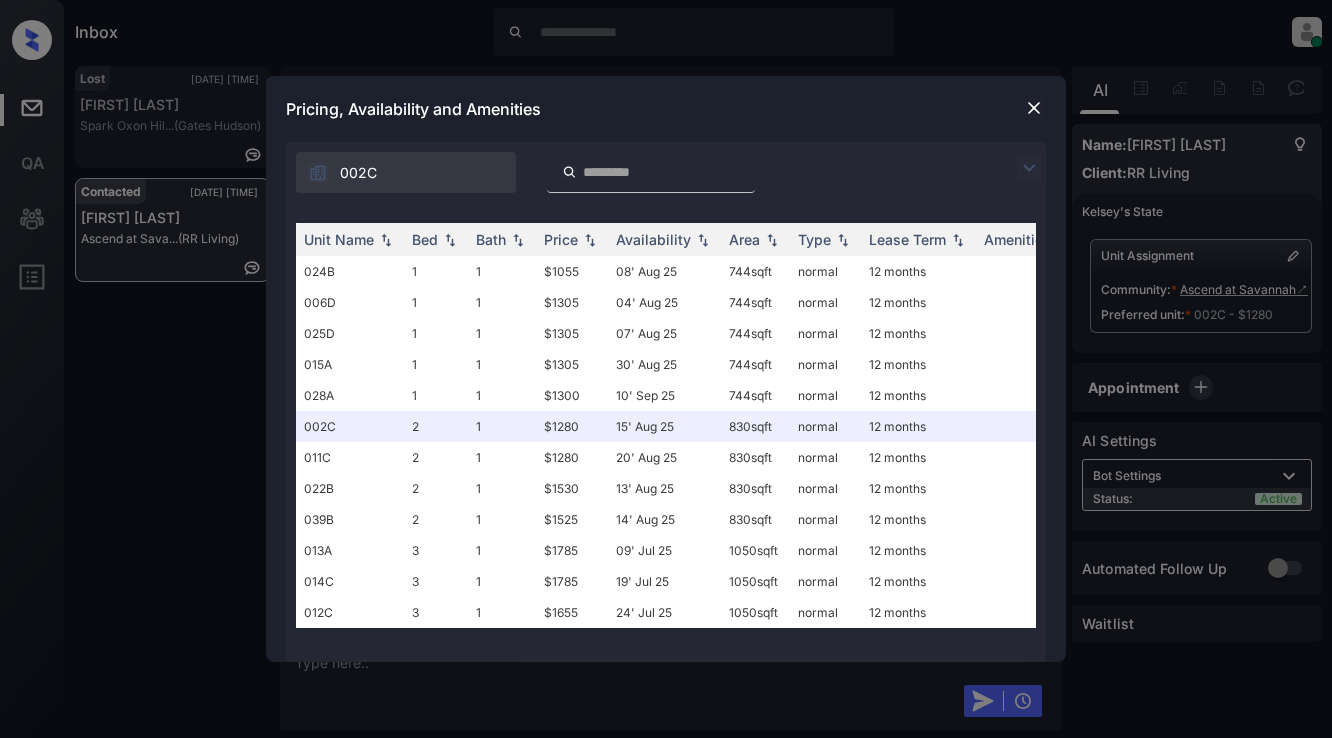 click at bounding box center [1034, 108] 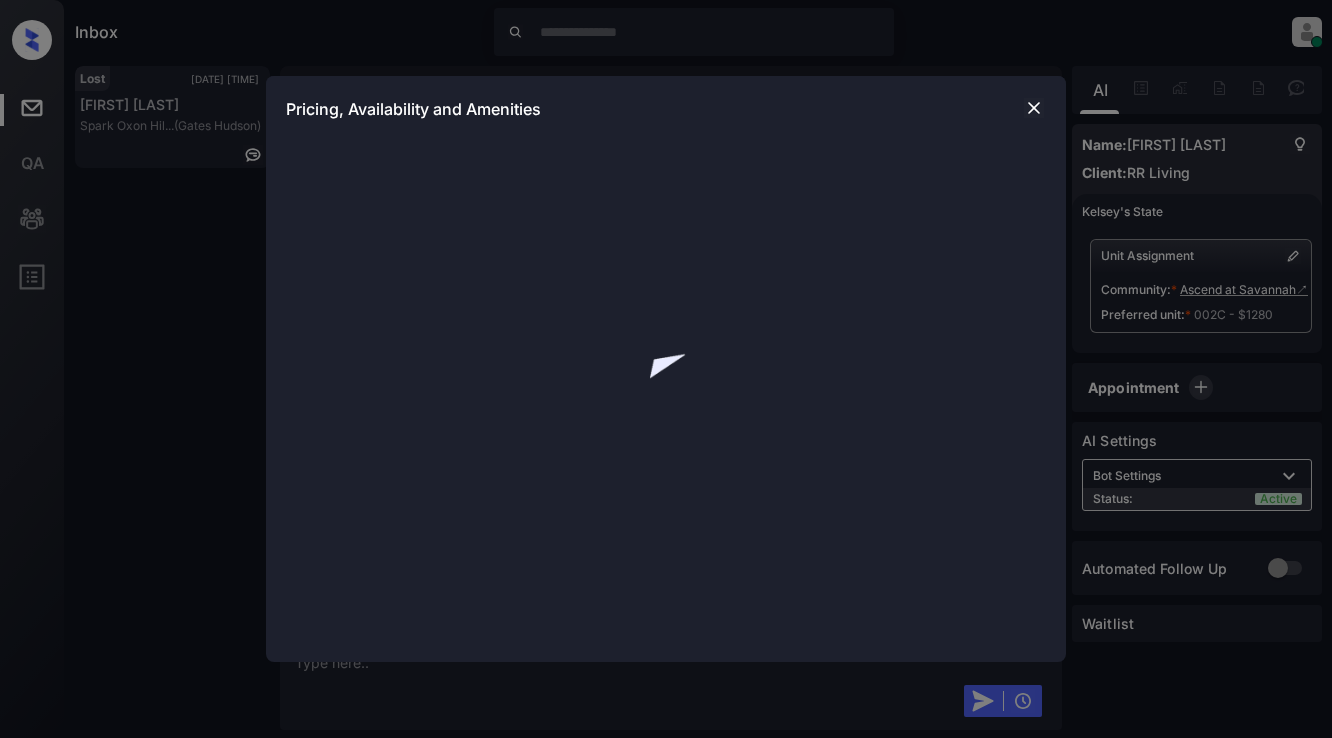 scroll, scrollTop: 0, scrollLeft: 0, axis: both 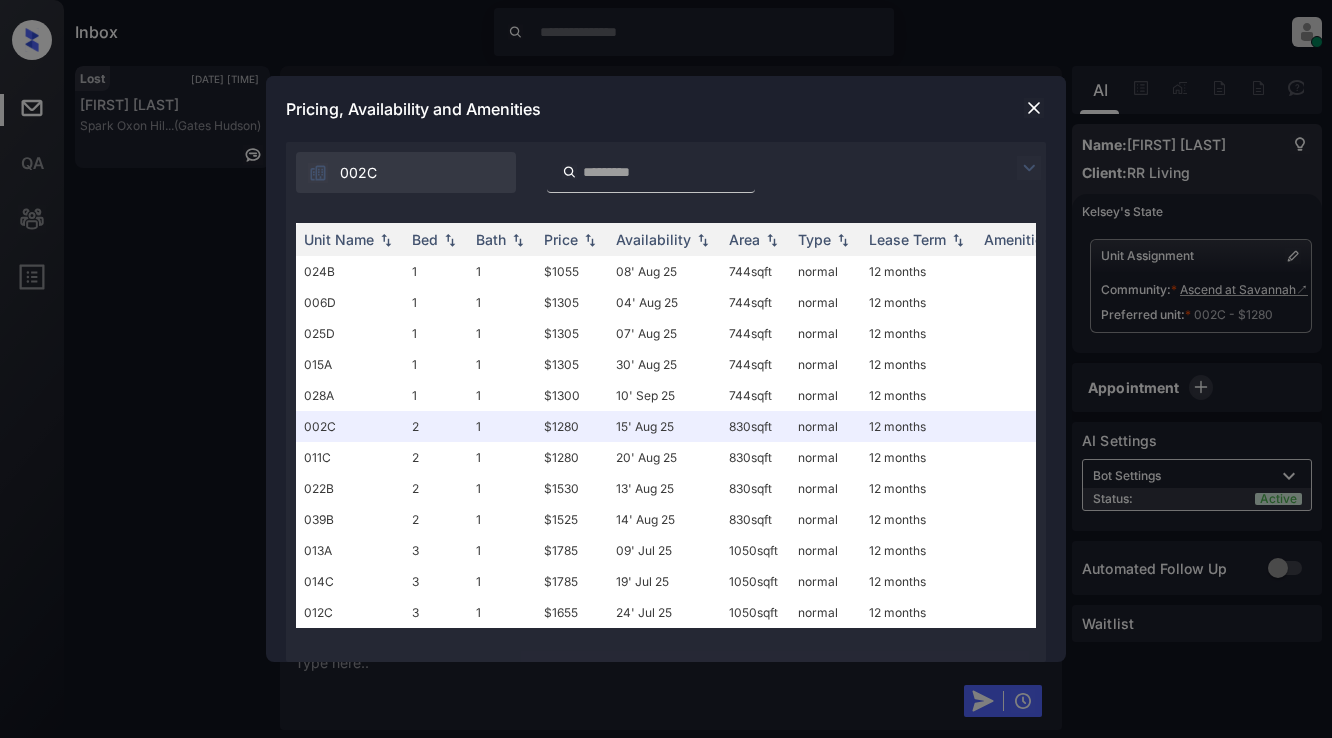 click at bounding box center [1029, 168] 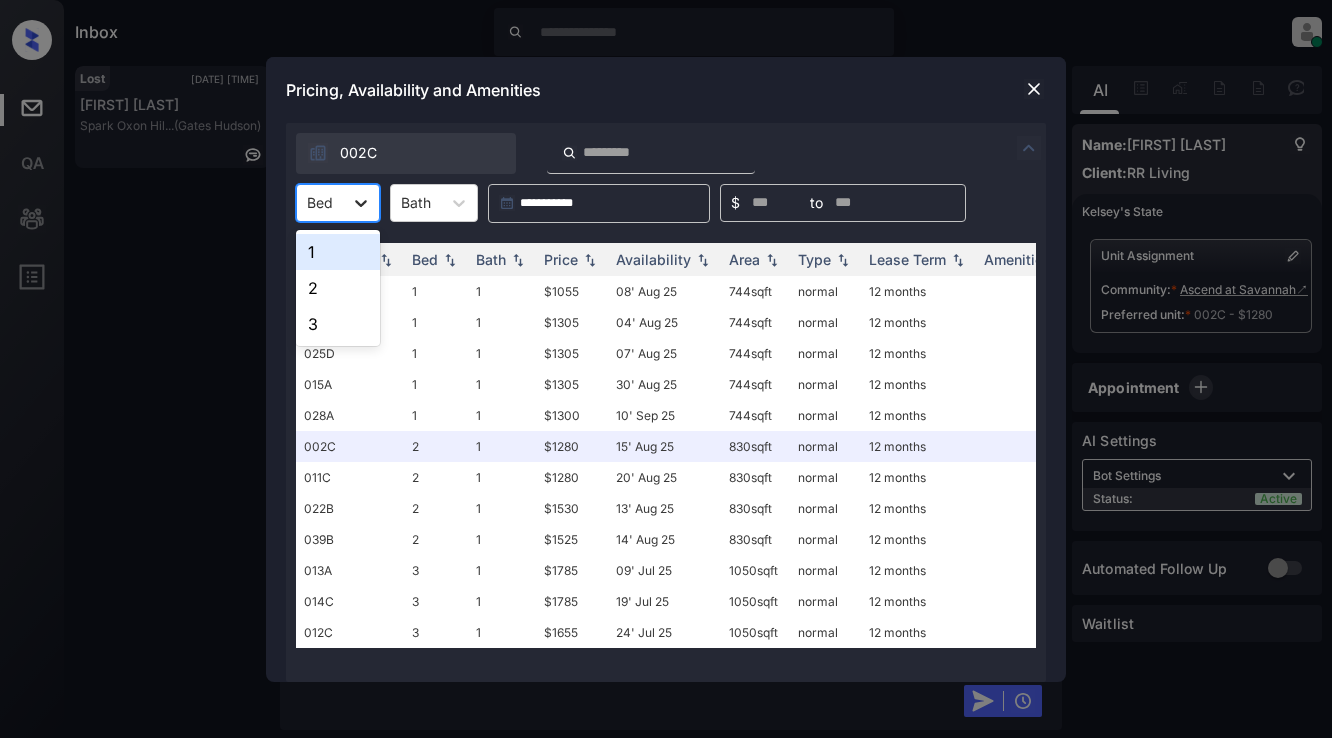 click 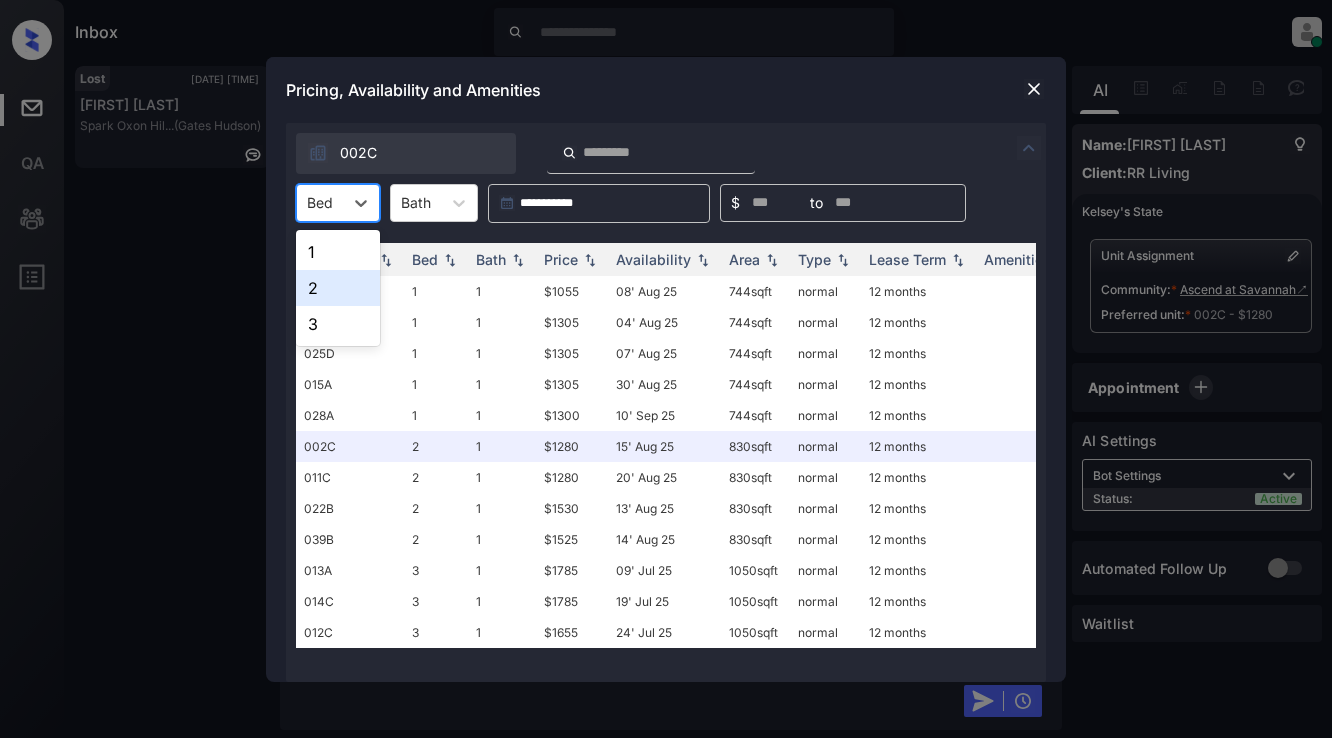 click on "2" at bounding box center [338, 288] 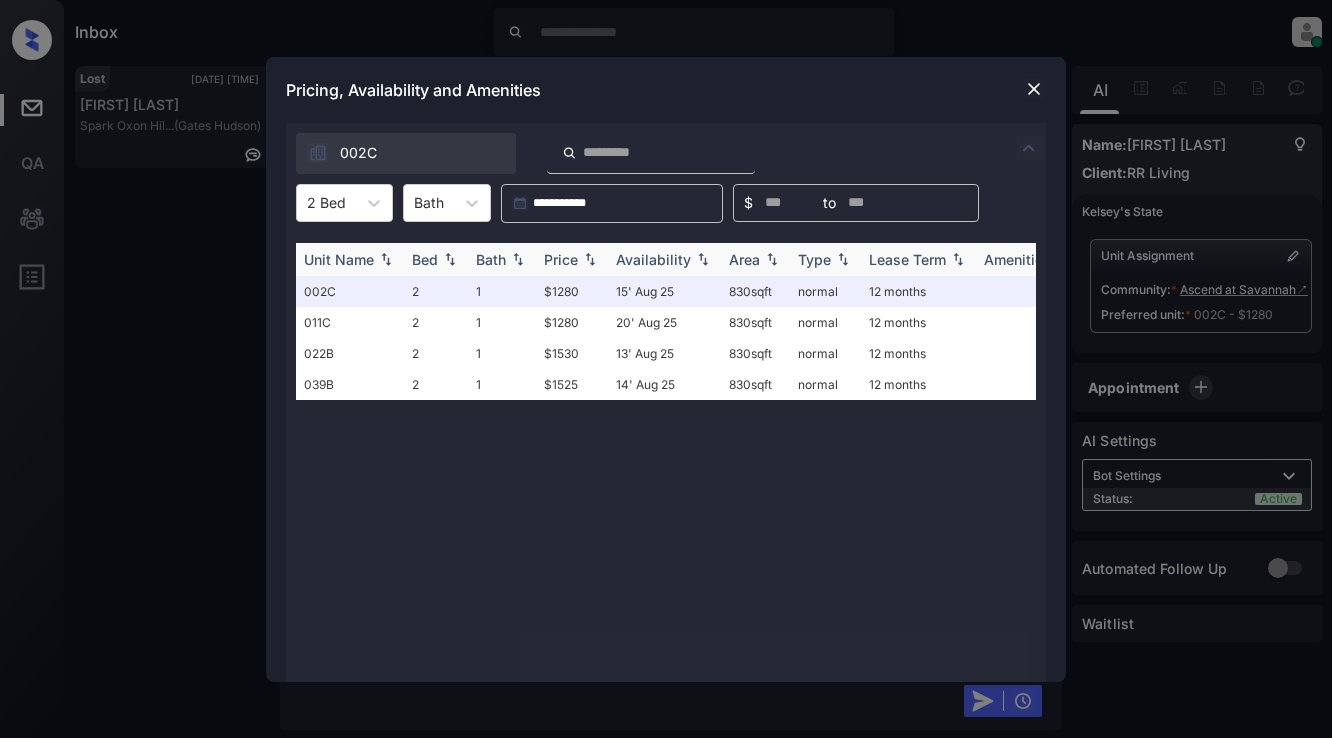 click on "Bath" at bounding box center [491, 259] 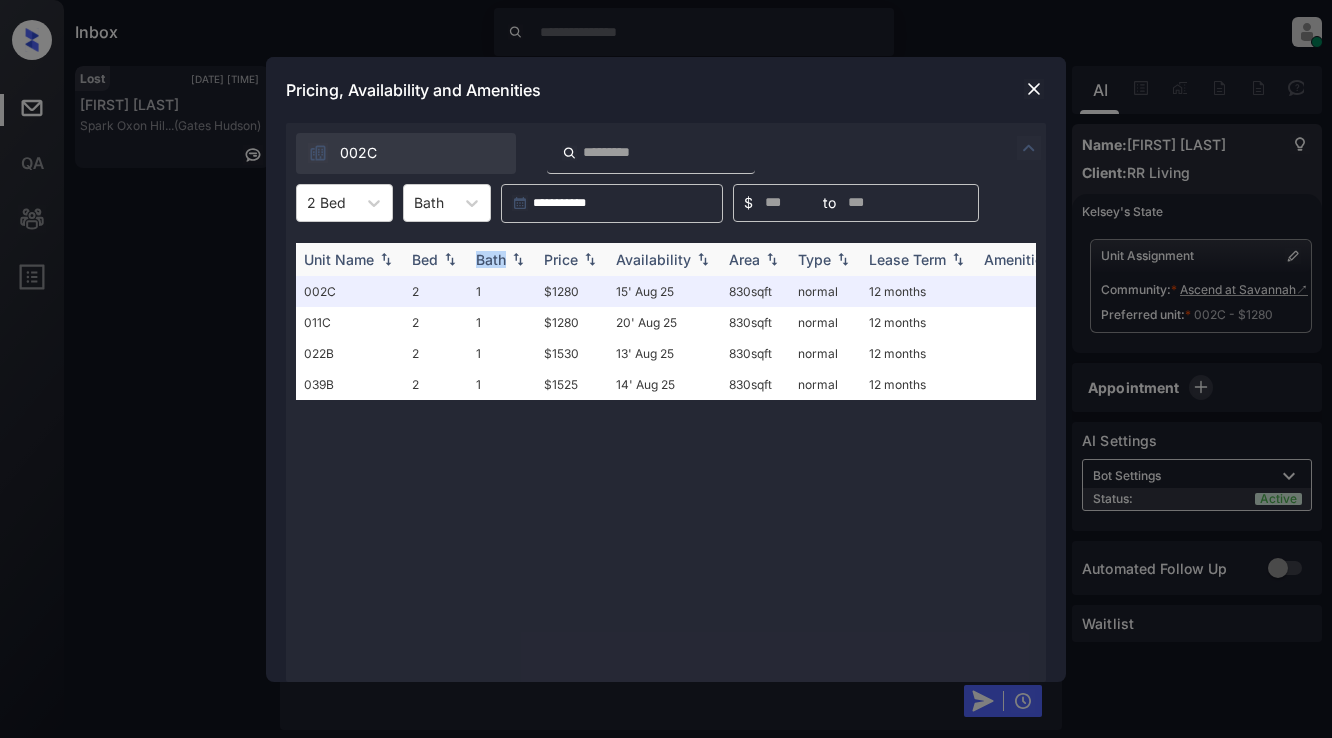 click on "Bath" at bounding box center [491, 259] 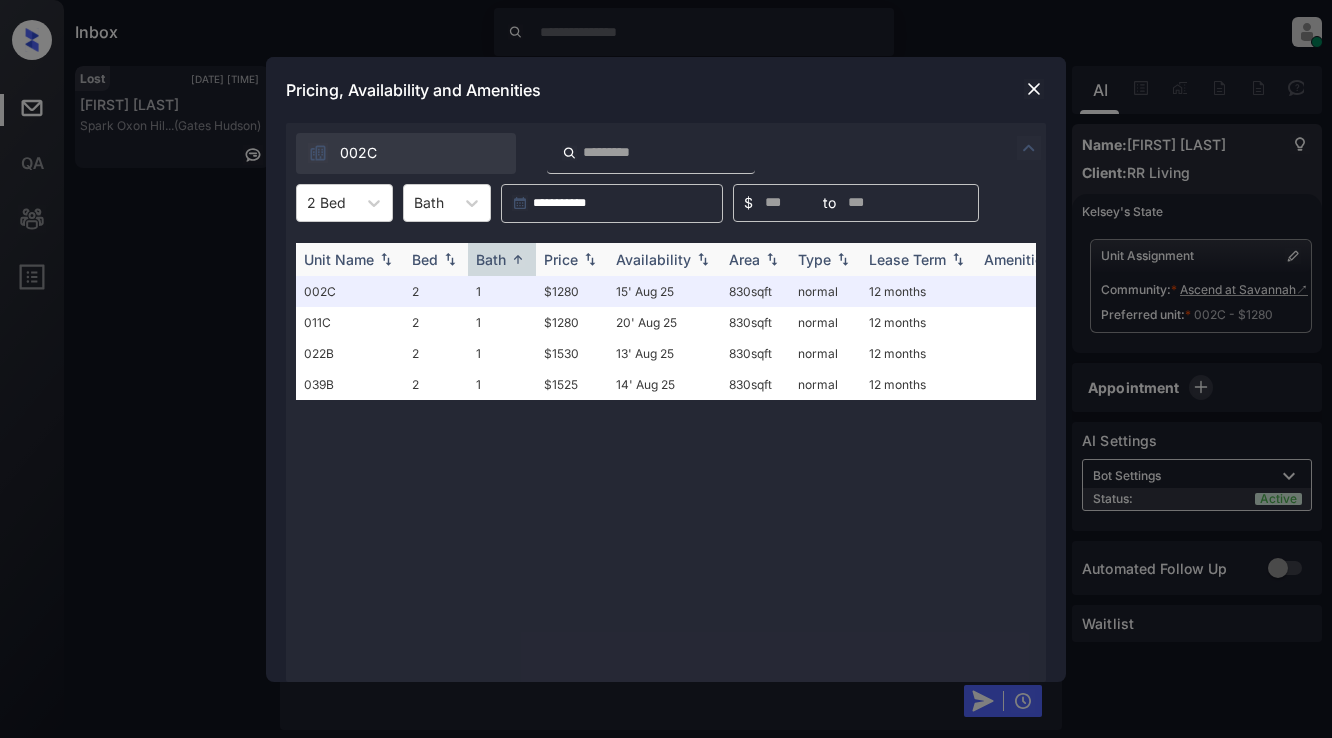 click on "Price" at bounding box center [561, 259] 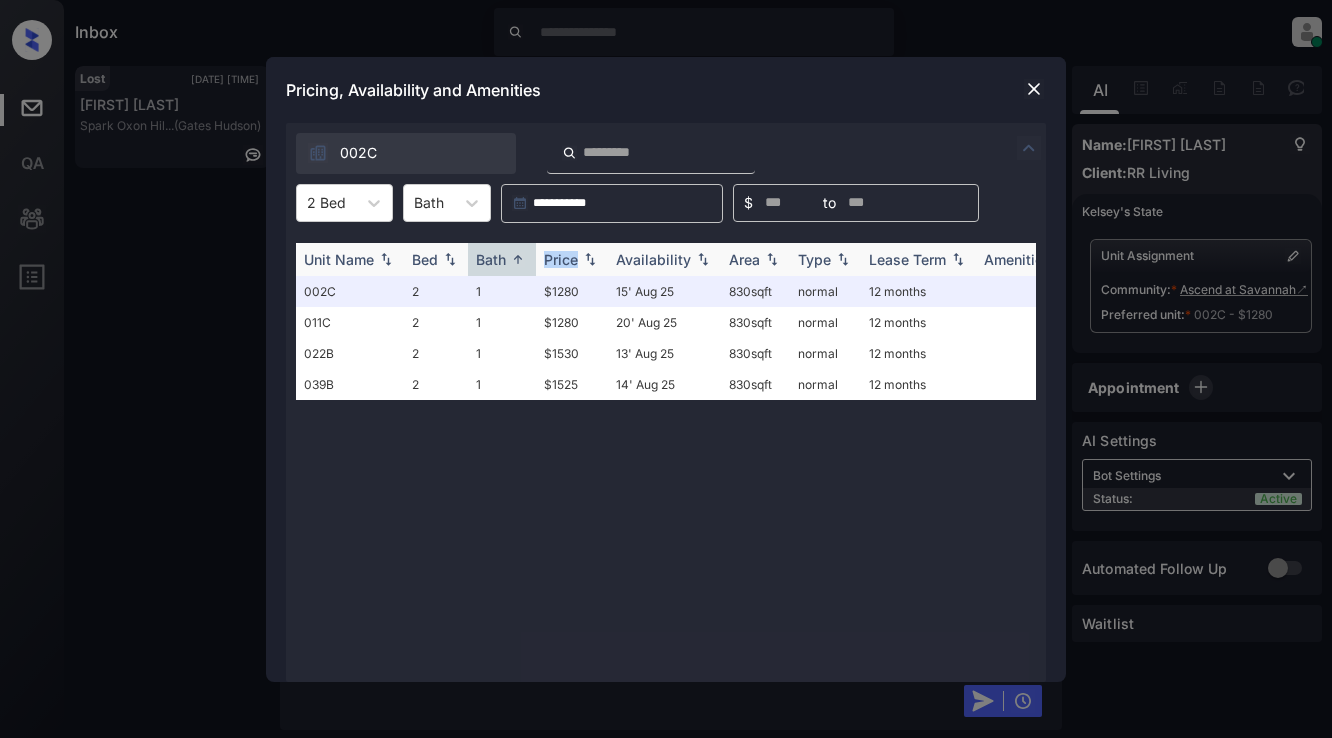 click on "Price" at bounding box center [561, 259] 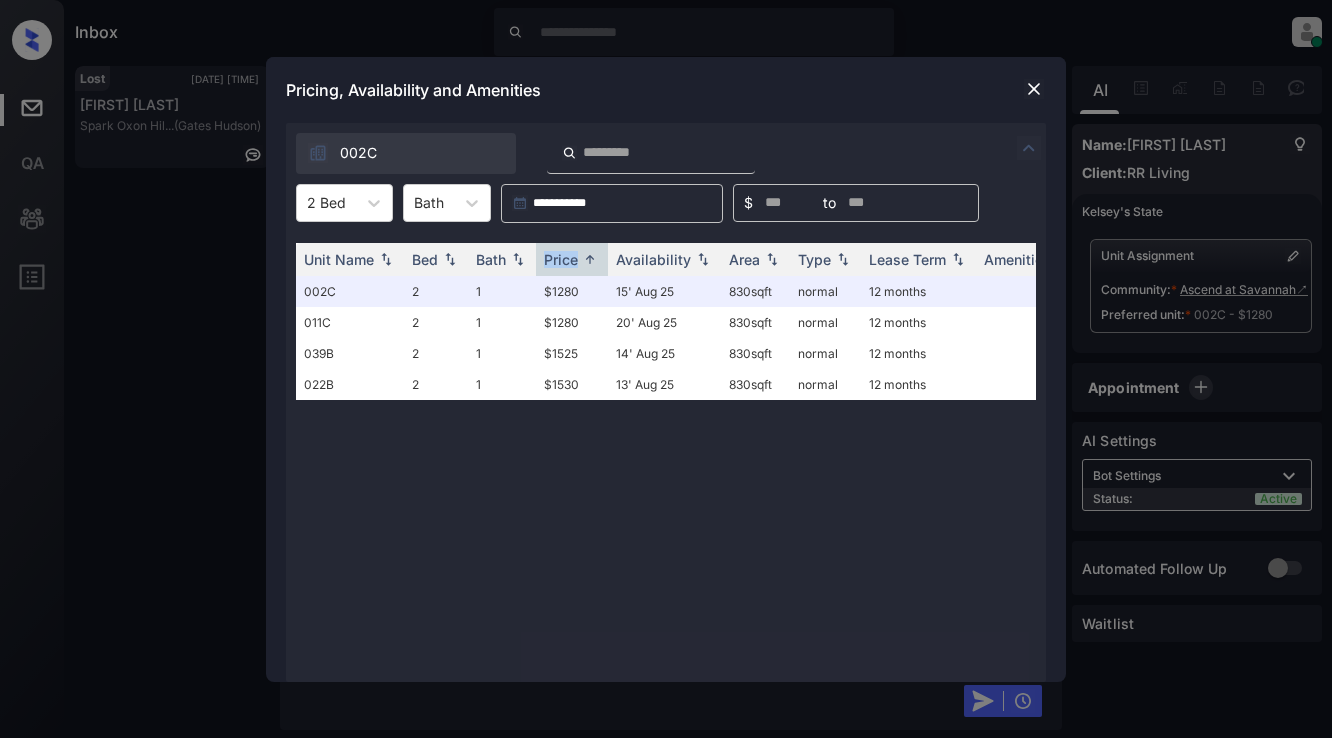 click at bounding box center [1034, 89] 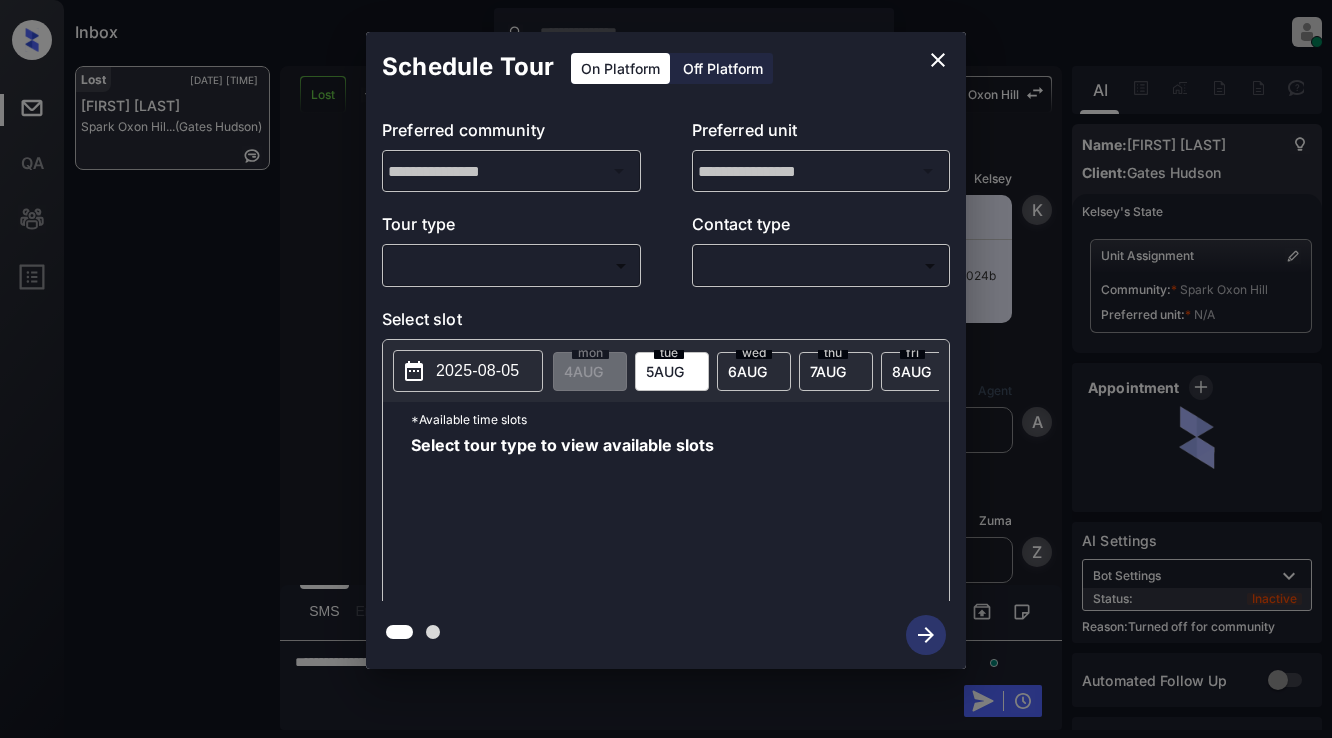 scroll, scrollTop: 0, scrollLeft: 0, axis: both 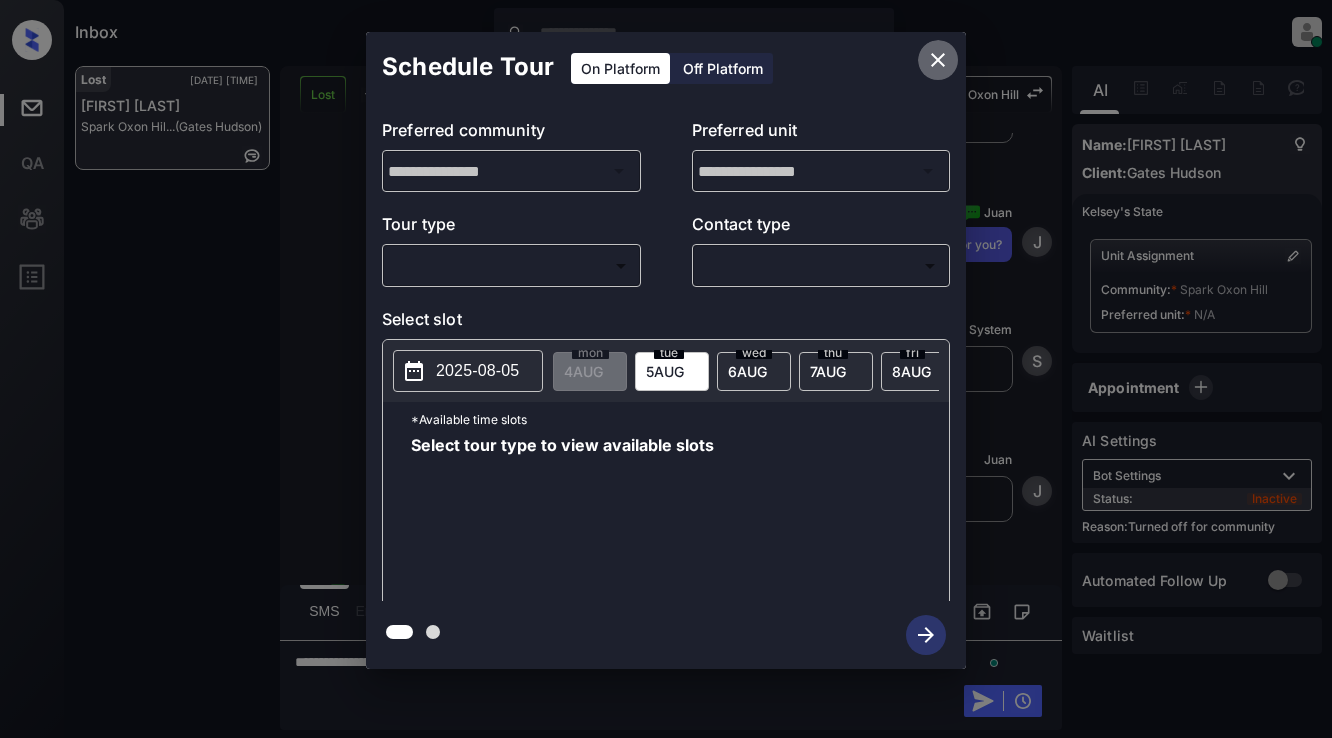 click 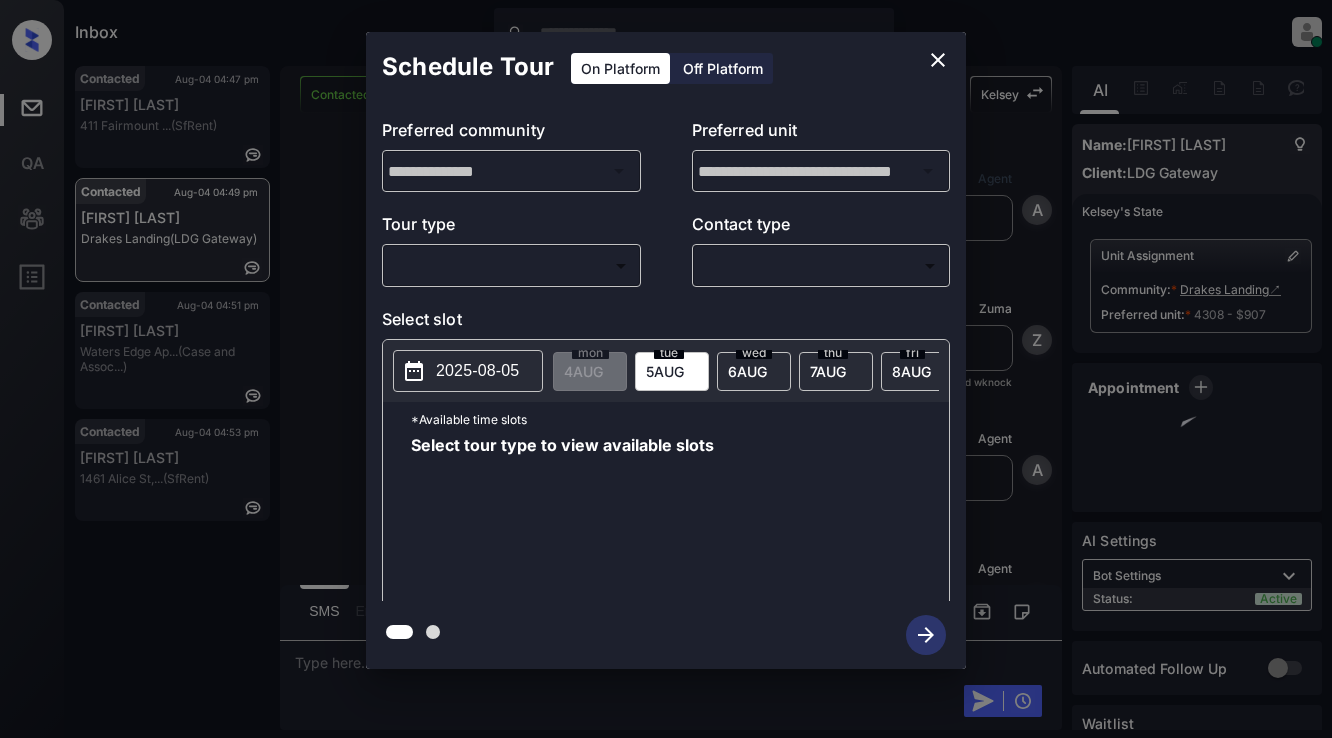 scroll, scrollTop: 0, scrollLeft: 0, axis: both 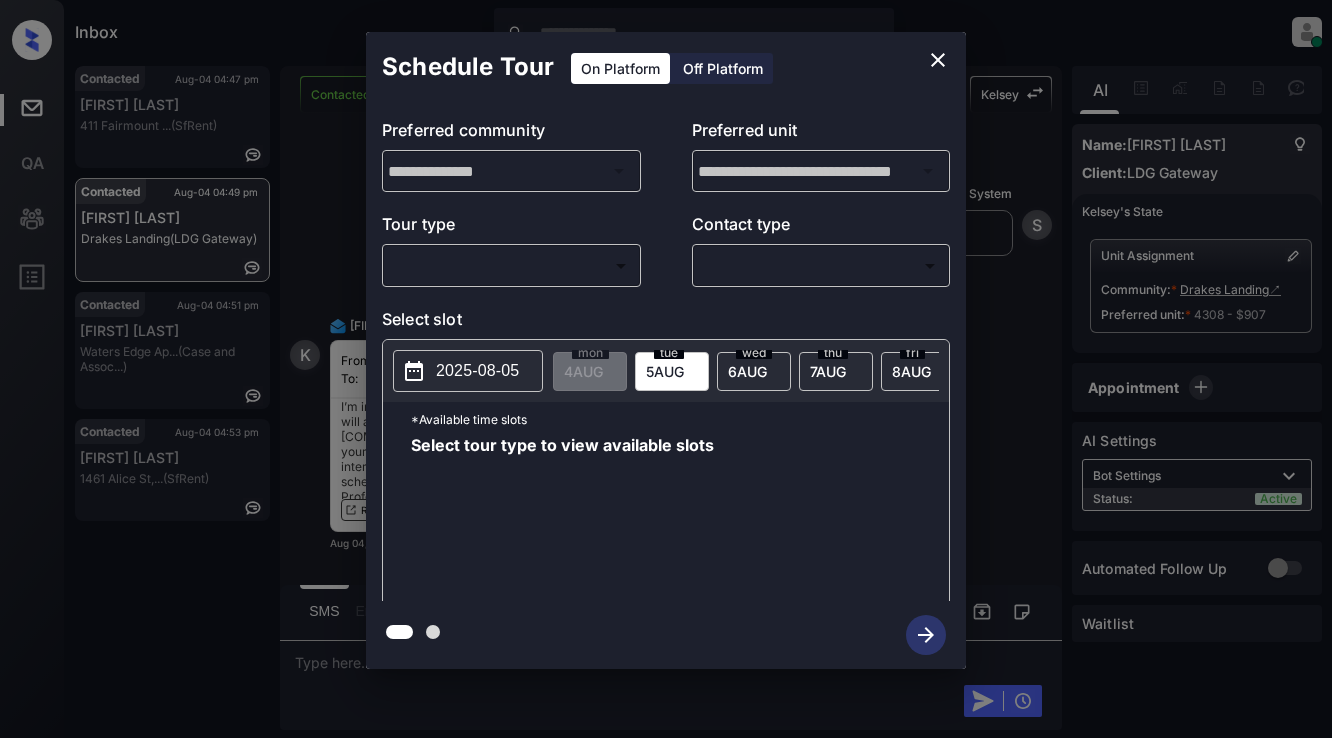 click on "Inbox Lyzzelle M. Ceralde Online Set yourself   offline Set yourself   on break Profile Switch to  light  mode Sign out Contacted Aug-04 04:47 pm   Jose Tapia 411 Fairmount ...  (SfRent) Contacted Aug-04 04:49 pm   Kaylee Collns Drakes Landing  (LDG Gateway) Contacted Aug-04 04:51 pm   Vicky Carpente... Waters Edge Ap...  (Case and Assoc...) Contacted Aug-04 04:53 pm   Jose Tapia 1461 Alice St,...  (SfRent) Contacted Lost Lead Sentiment: Angry Upon sliding the acknowledgement:  Lead will move to lost stage. * ​ SMS and call option will be set to opt out. AFM will be turned off for the lead. Kelsey New Message Agent Lead created via webhook in Inbound stage. Aug 03, 2025 06:49 pm A New Message Zuma Lead transferred to leasing agent: kelsey Aug 03, 2025 06:49 pm  Sync'd w  knock Z New Message Agent AFM Request sent to Kelsey. Aug 03, 2025 06:49 pm A New Message Agent Notes Note: Structured Note:
Move In Date: 2025-08-15
Aug 03, 2025 06:49 pm A New Message Kelsey Aug 03, 2025 06:49 pm K New Message Kelsey" at bounding box center [666, 369] 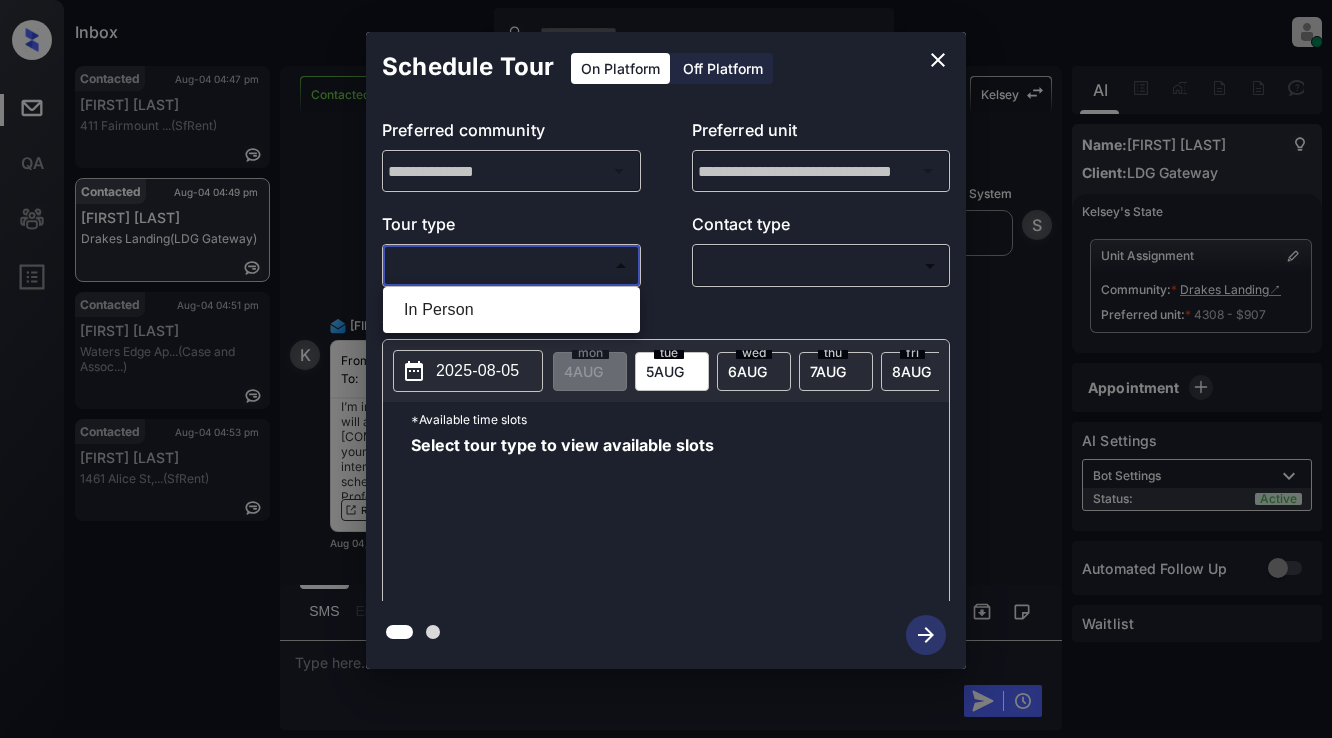 click on "In Person" at bounding box center [511, 310] 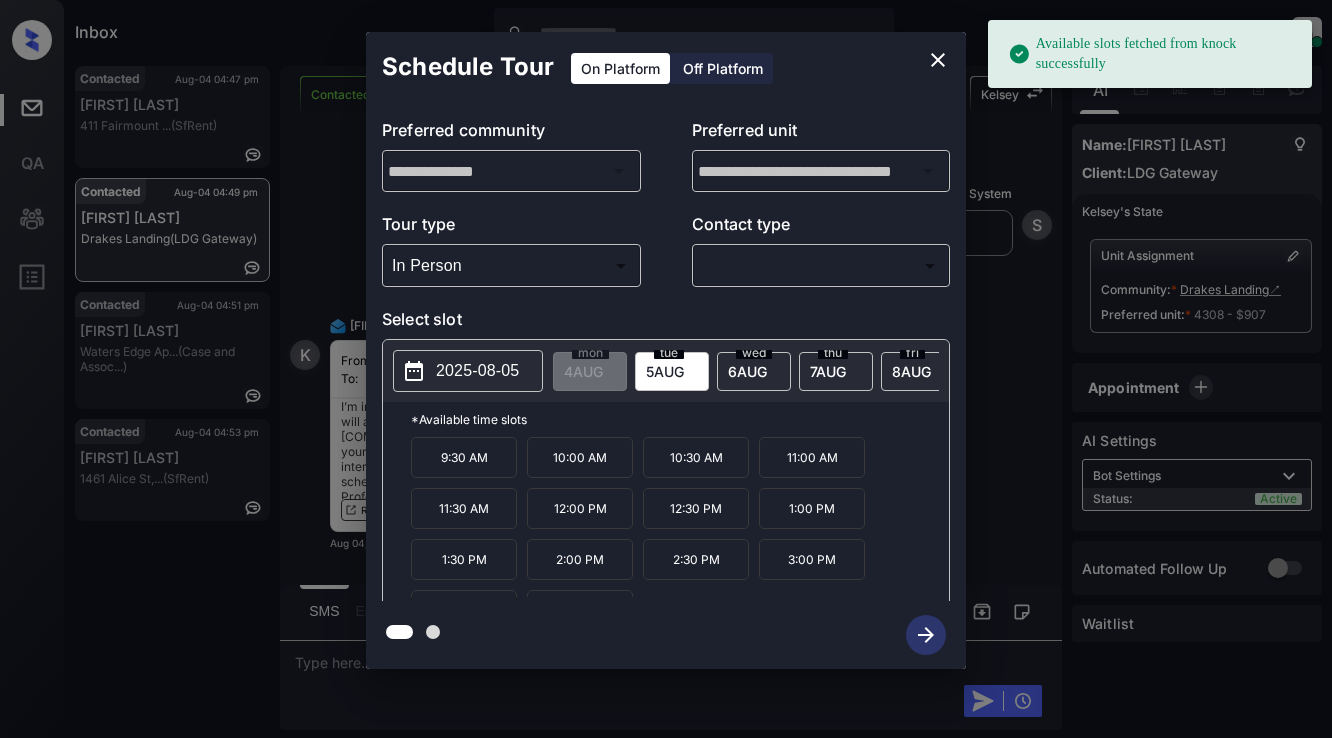 click on "2025-08-05" at bounding box center (477, 371) 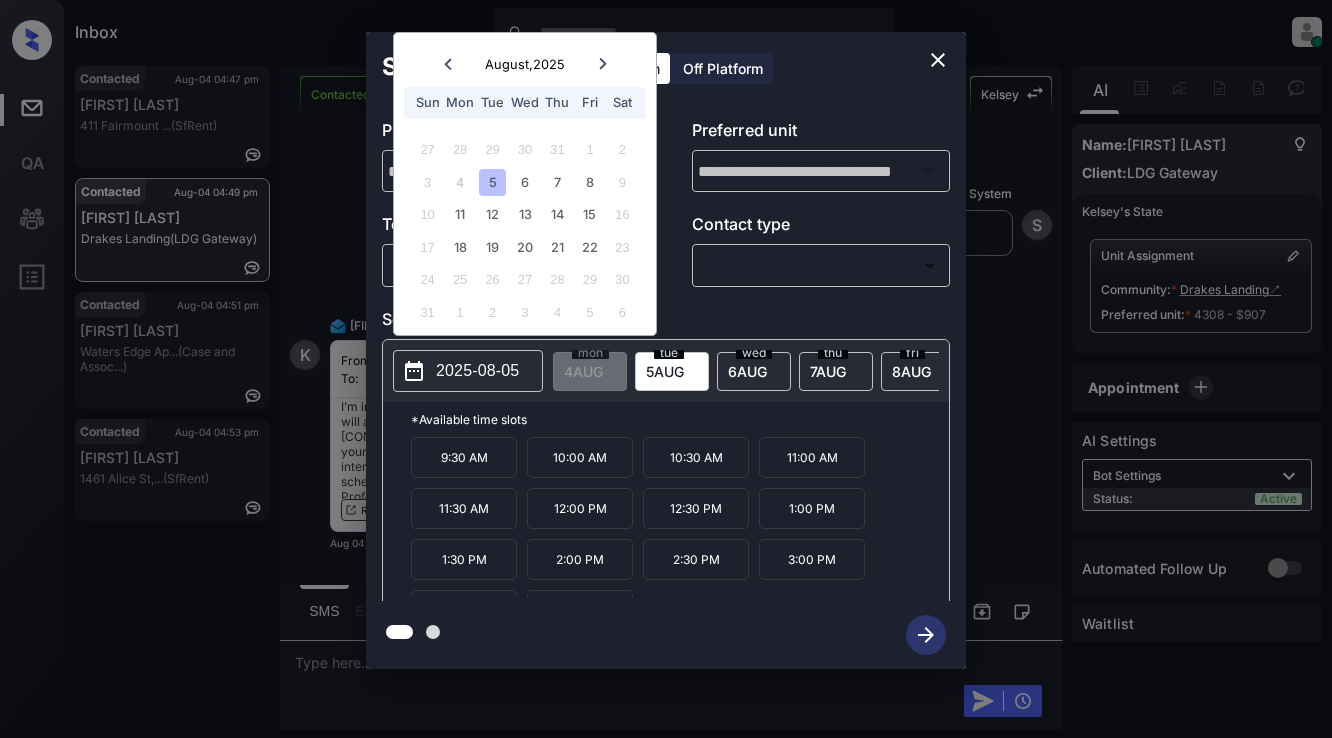 click on "Inbox Lyzzelle M. Ceralde Online Set yourself   offline Set yourself   on break Profile Switch to  light  mode Sign out Contacted Aug-04 04:47 pm   Jose Tapia 411 Fairmount ...  (SfRent) Contacted Aug-04 04:49 pm   Kaylee Collns Drakes Landing  (LDG Gateway) Contacted Aug-04 04:51 pm   Vicky Carpente... Waters Edge Ap...  (Case and Assoc...) Contacted Aug-04 04:53 pm   Jose Tapia 1461 Alice St,...  (SfRent) Contacted Lost Lead Sentiment: Angry Upon sliding the acknowledgement:  Lead will move to lost stage. * ​ SMS and call option will be set to opt out. AFM will be turned off for the lead. Kelsey New Message Agent Lead created via webhook in Inbound stage. Aug 03, 2025 06:49 pm A New Message Zuma Lead transferred to leasing agent: kelsey Aug 03, 2025 06:49 pm  Sync'd w  knock Z New Message Agent AFM Request sent to Kelsey. Aug 03, 2025 06:49 pm A New Message Agent Notes Note: Structured Note:
Move In Date: 2025-08-15
Aug 03, 2025 06:49 pm A New Message Kelsey Aug 03, 2025 06:49 pm K New Message Kelsey" at bounding box center (666, 369) 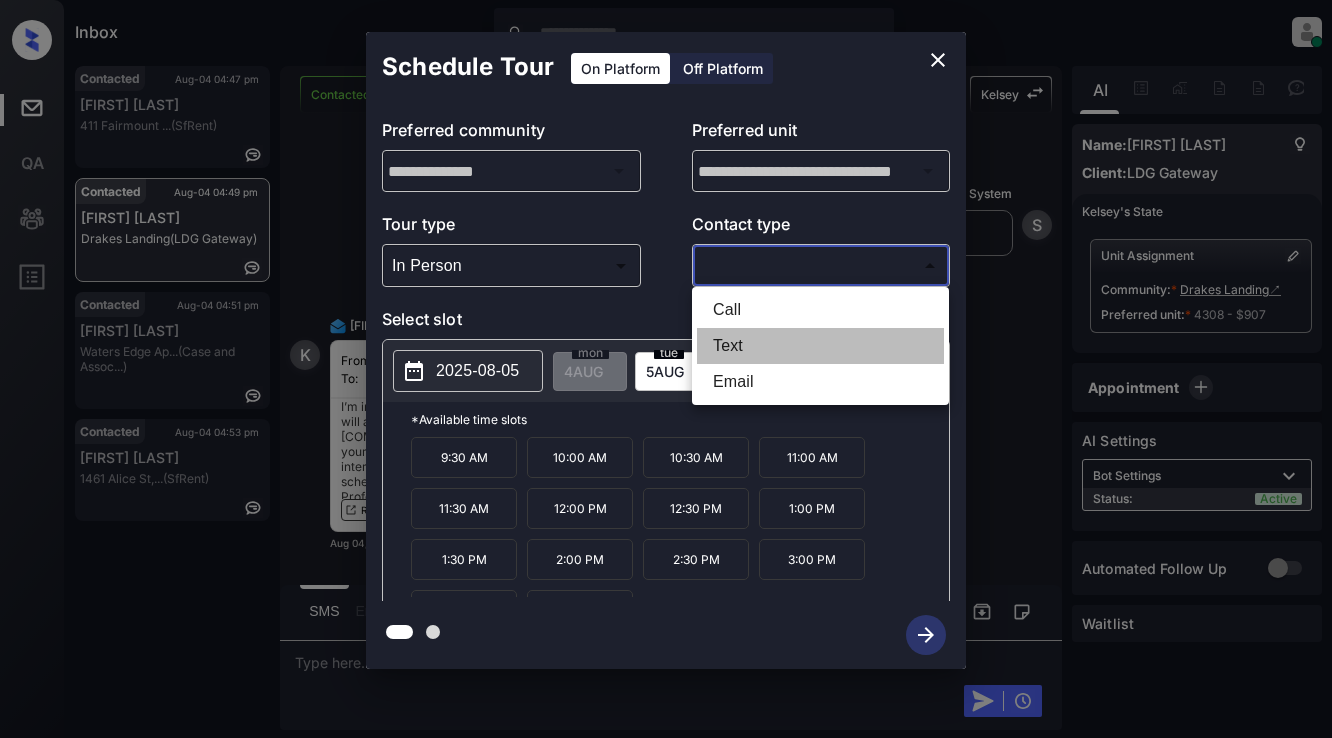 click on "Text" at bounding box center (820, 346) 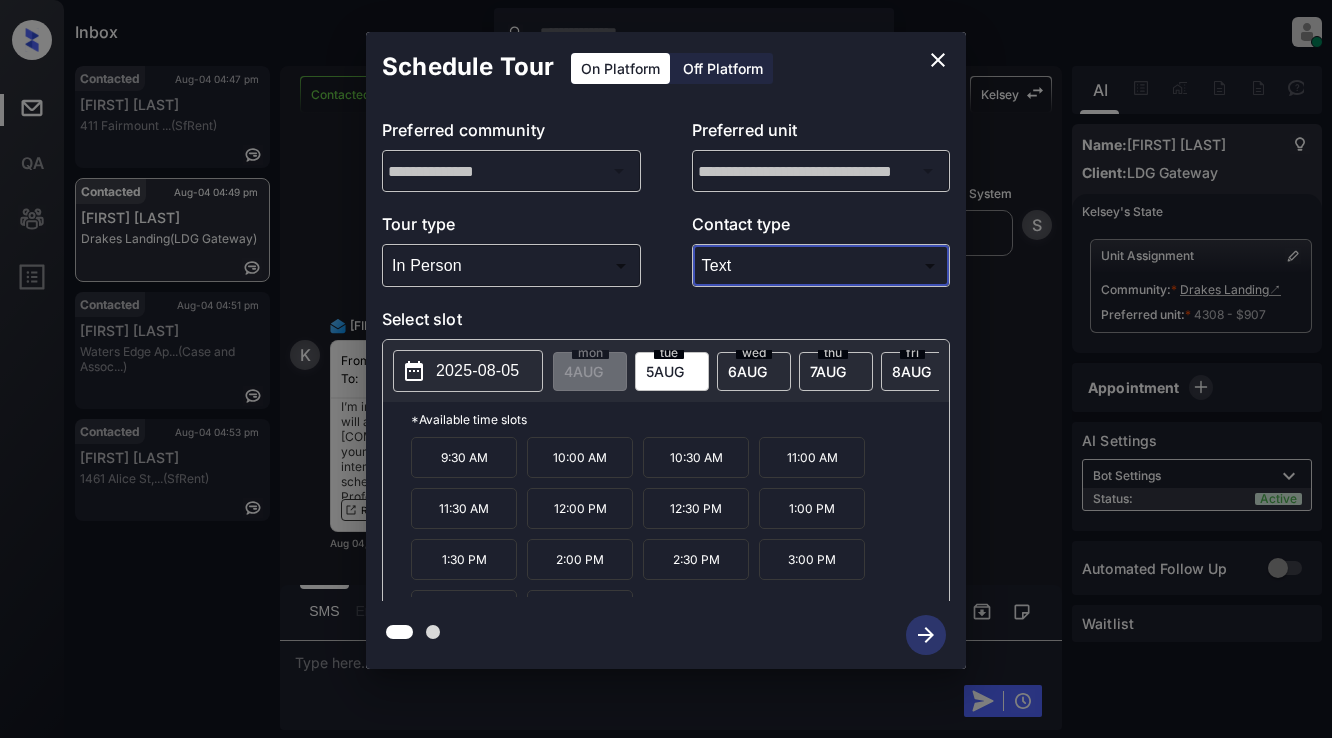 click on "12:00 PM" at bounding box center (580, 508) 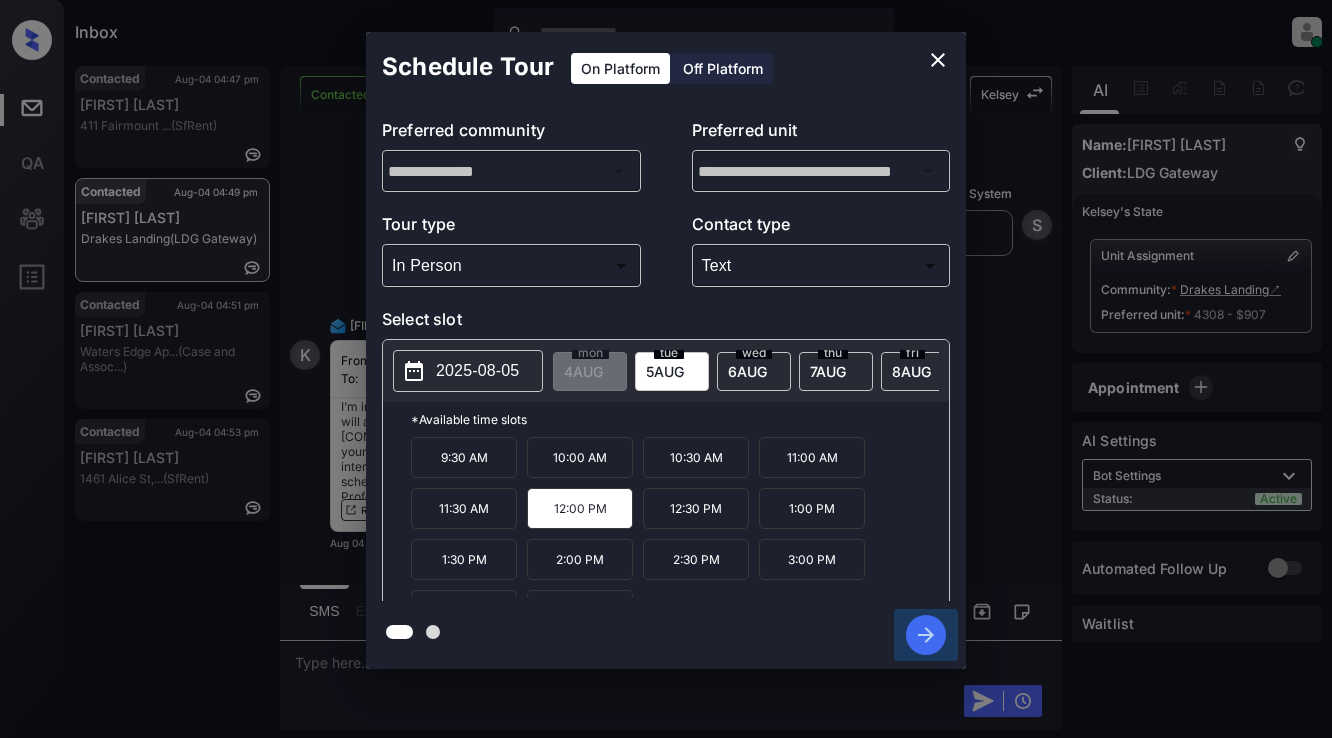 click 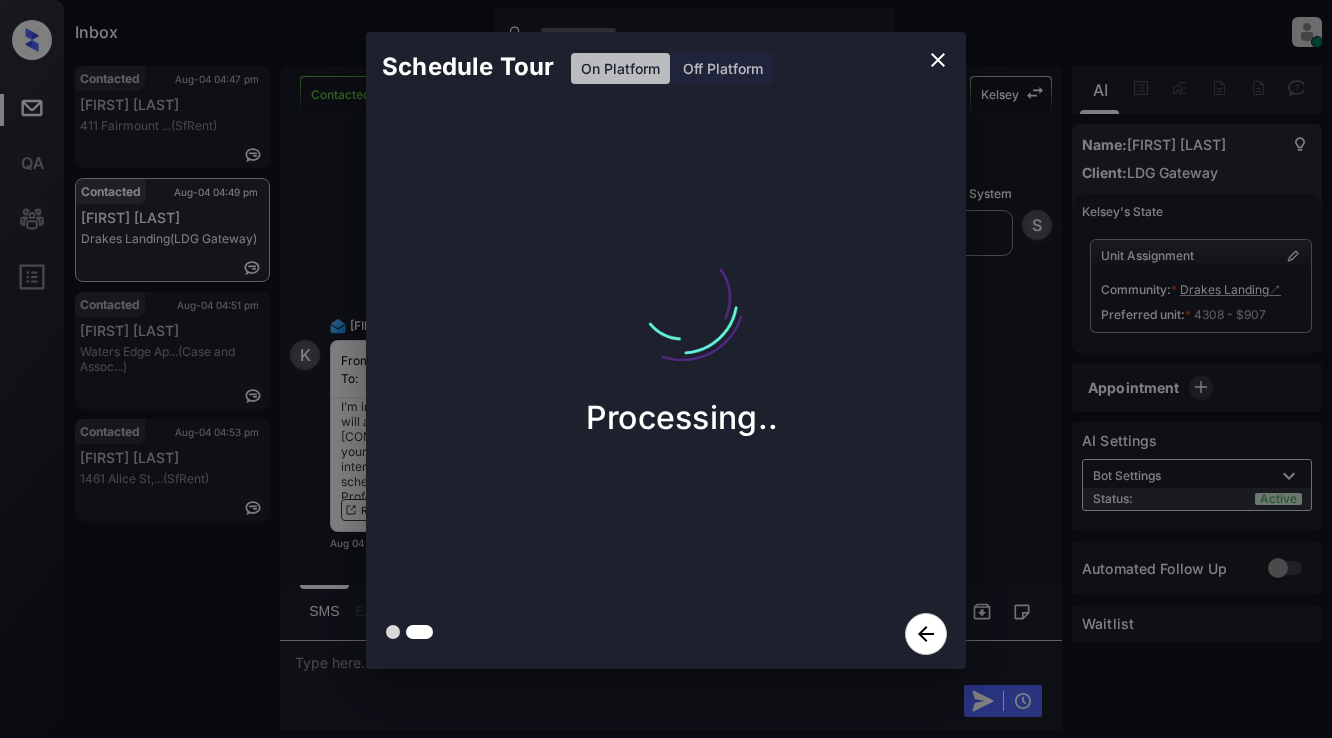 click 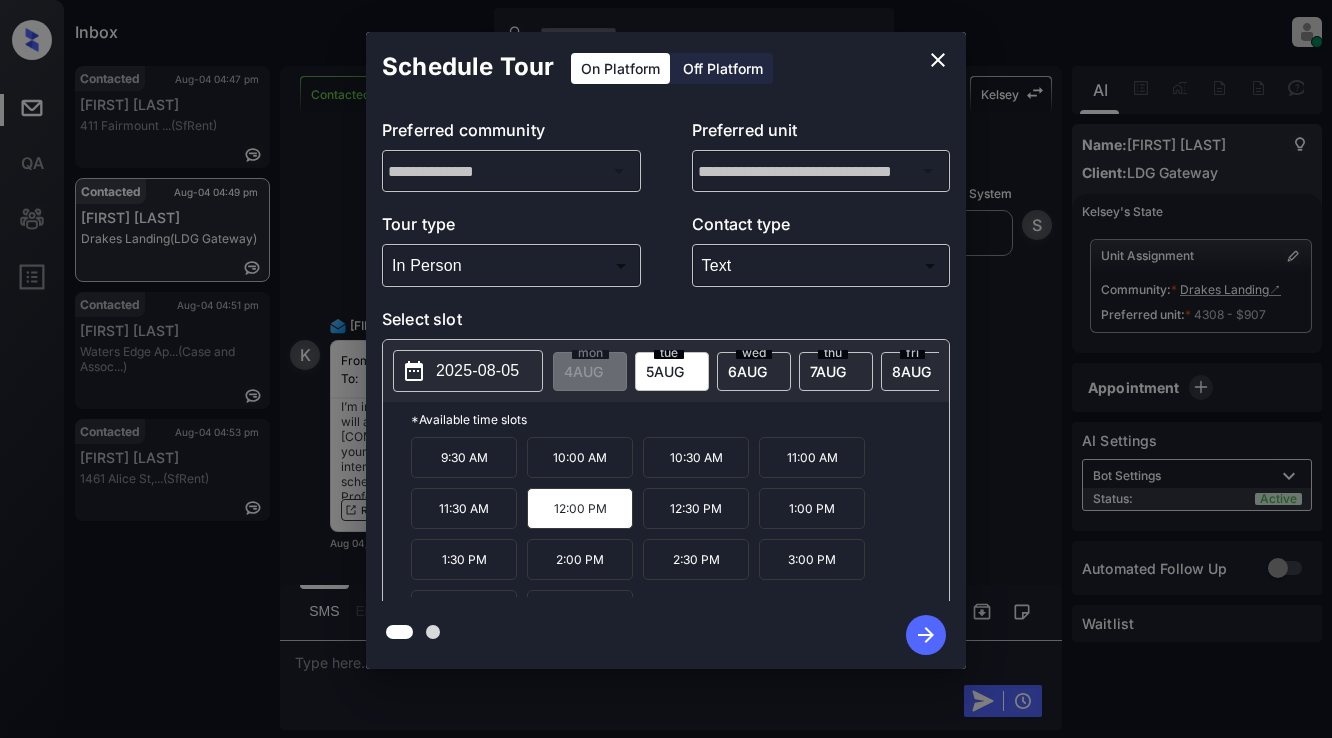 click on "Inbox Lyzzelle M. Ceralde Online Set yourself   offline Set yourself   on break Profile Switch to  light  mode Sign out Contacted Aug-04 04:47 pm   Jose Tapia 411 Fairmount ...  (SfRent) Contacted Aug-04 04:49 pm   Kaylee Collns Drakes Landing  (LDG Gateway) Contacted Aug-04 04:51 pm   Vicky Carpente... Waters Edge Ap...  (Case and Assoc...) Contacted Aug-04 04:53 pm   Jose Tapia 1461 Alice St,...  (SfRent) Contacted Lost Lead Sentiment: Angry Upon sliding the acknowledgement:  Lead will move to lost stage. * ​ SMS and call option will be set to opt out. AFM will be turned off for the lead. Kelsey New Message Agent Lead created via webhook in Inbound stage. Aug 03, 2025 06:49 pm A New Message Zuma Lead transferred to leasing agent: kelsey Aug 03, 2025 06:49 pm  Sync'd w  knock Z New Message Agent AFM Request sent to Kelsey. Aug 03, 2025 06:49 pm A New Message Agent Notes Note: Structured Note:
Move In Date: 2025-08-15
Aug 03, 2025 06:49 pm A New Message Kelsey Aug 03, 2025 06:49 pm K New Message Kelsey" at bounding box center (666, 369) 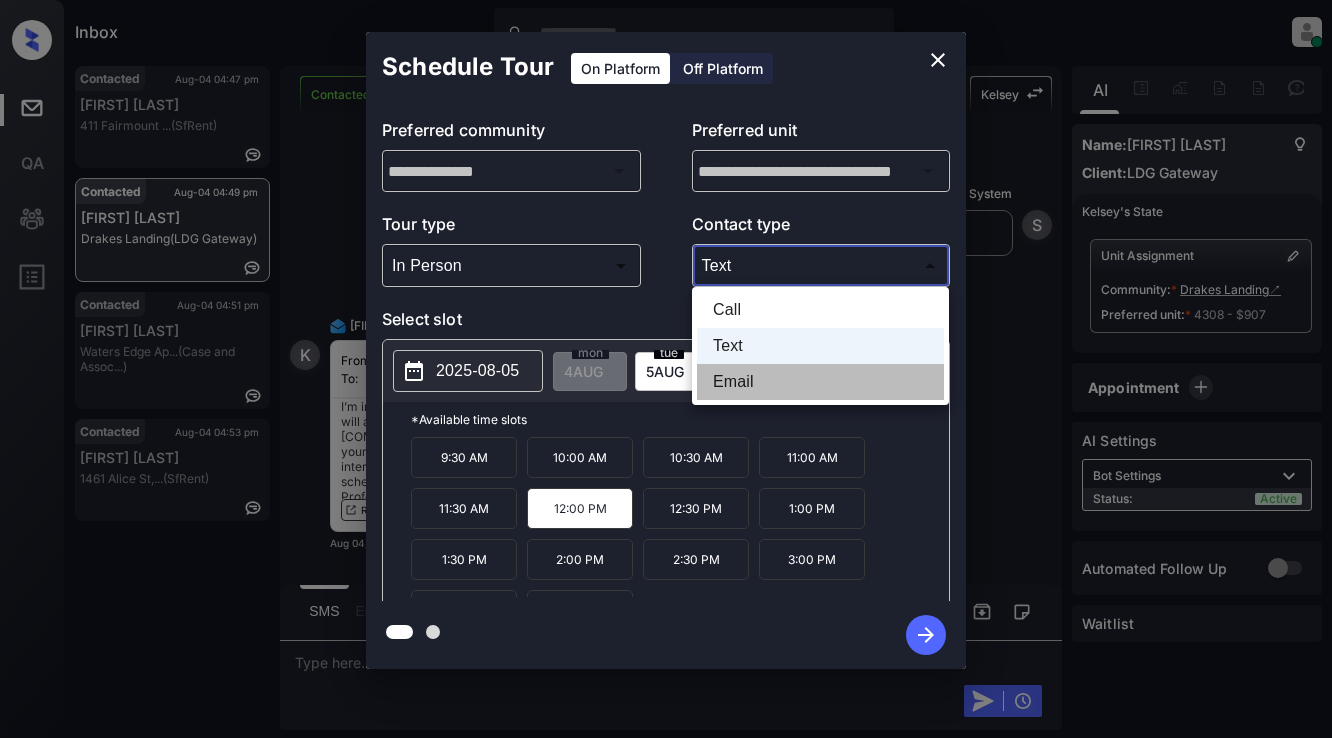 click on "Email" at bounding box center (820, 382) 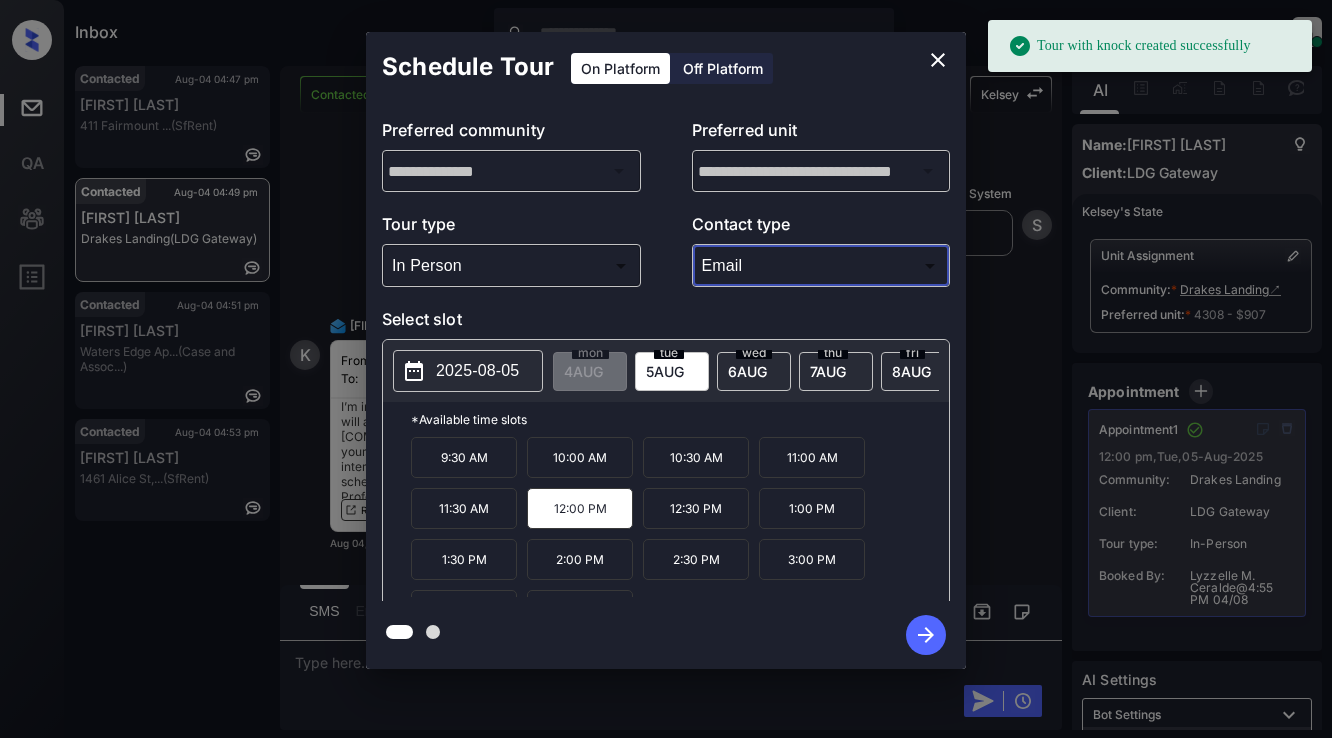 click 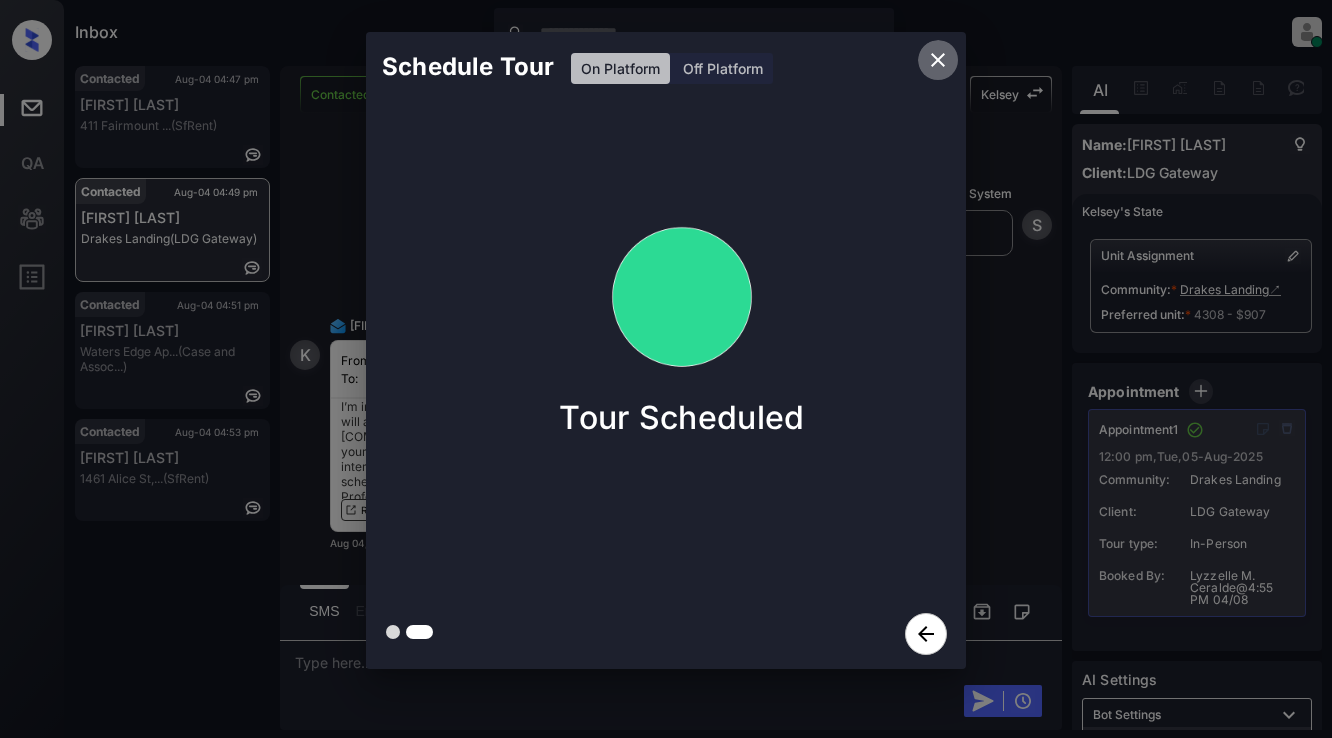 click 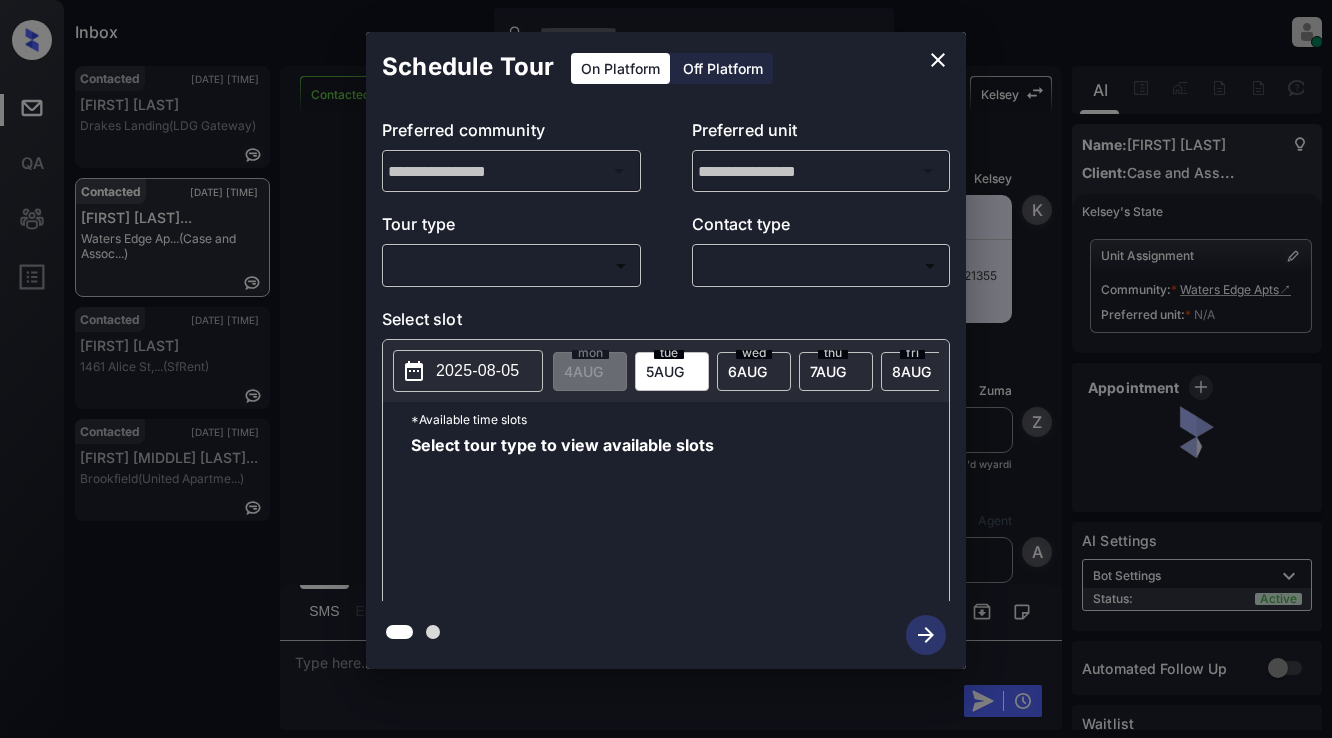 scroll, scrollTop: 0, scrollLeft: 0, axis: both 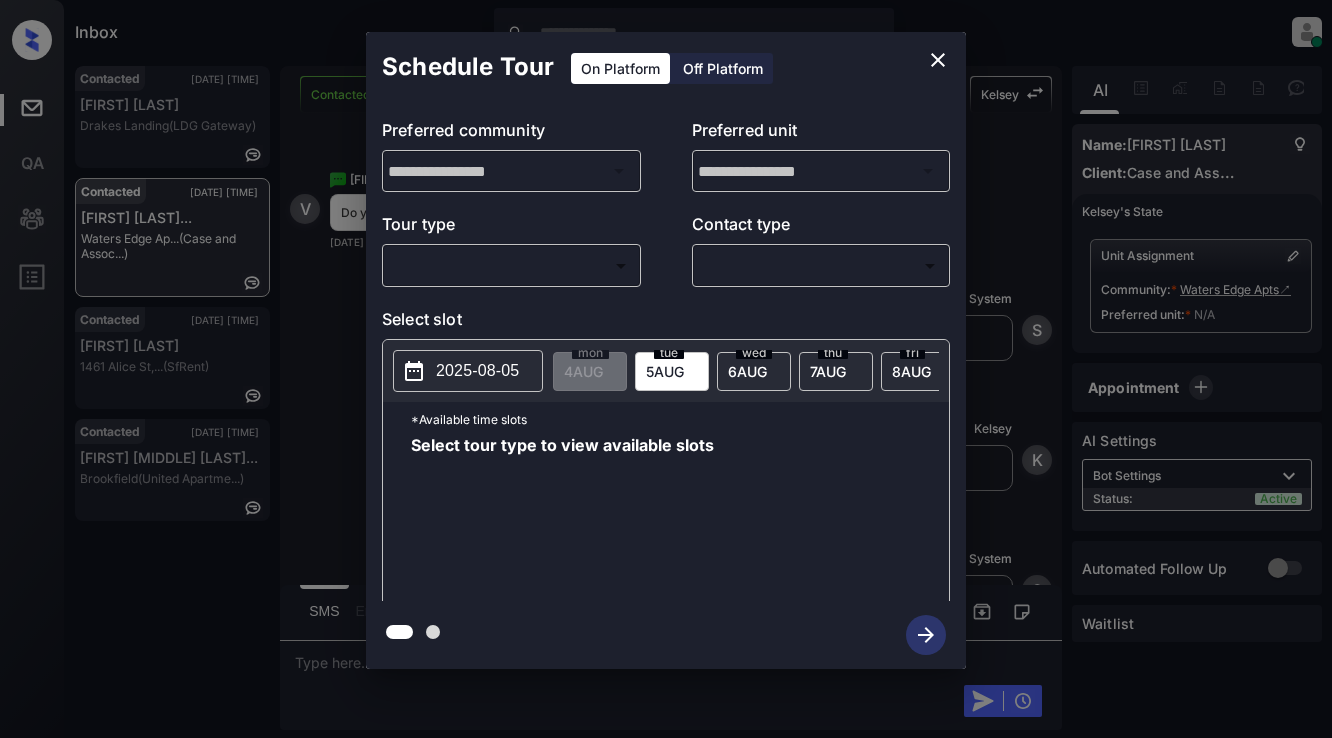 click on "Inbox [FIRST] [LAST] Online Set yourself   offline Set yourself   on break Profile Switch to  light  mode Sign out Contacted [DATE] [TIME]   [FIRST] [LAST] [LOCATION]  ([COMPANY]) Contacted [DATE] [TIME]   [FIRST] [LAST] [LOCATION]  ([COMPANY]) Contacted [DATE] [TIME]   [FIRST] [LAST] [NUMBER] [STREET],...  ([COMPANY]) Contacted [DATE] [TIME]   [FIRST] [MIDDLE] [LAST] [LOCATION]  ([COMPANY]) Contacted Lost Lead Sentiment: Angry Upon sliding the acknowledgement:  Lead will move to lost stage. * ​ SMS and call option will be set to opt out. AFM will be turned off for the lead. [FIRST] New Message [FIRST] Notes Note: https://conversation.getzuma.com/6890d15bef02d21355629744 - Paste this link into your browser to view [FIRST]’s conversation with the prospect [DATE] [TIME] [FIRST] New Message Zuma Lead transferred to leasing agent: [FIRST] [DATE] [TIME]  Sync'd w  yardi [FIRST] New Message Agent Lead created via leadPoller in Inbound stage. [DATE] [TIME] [FIRST] New Message Agent [FIRST]" at bounding box center (666, 369) 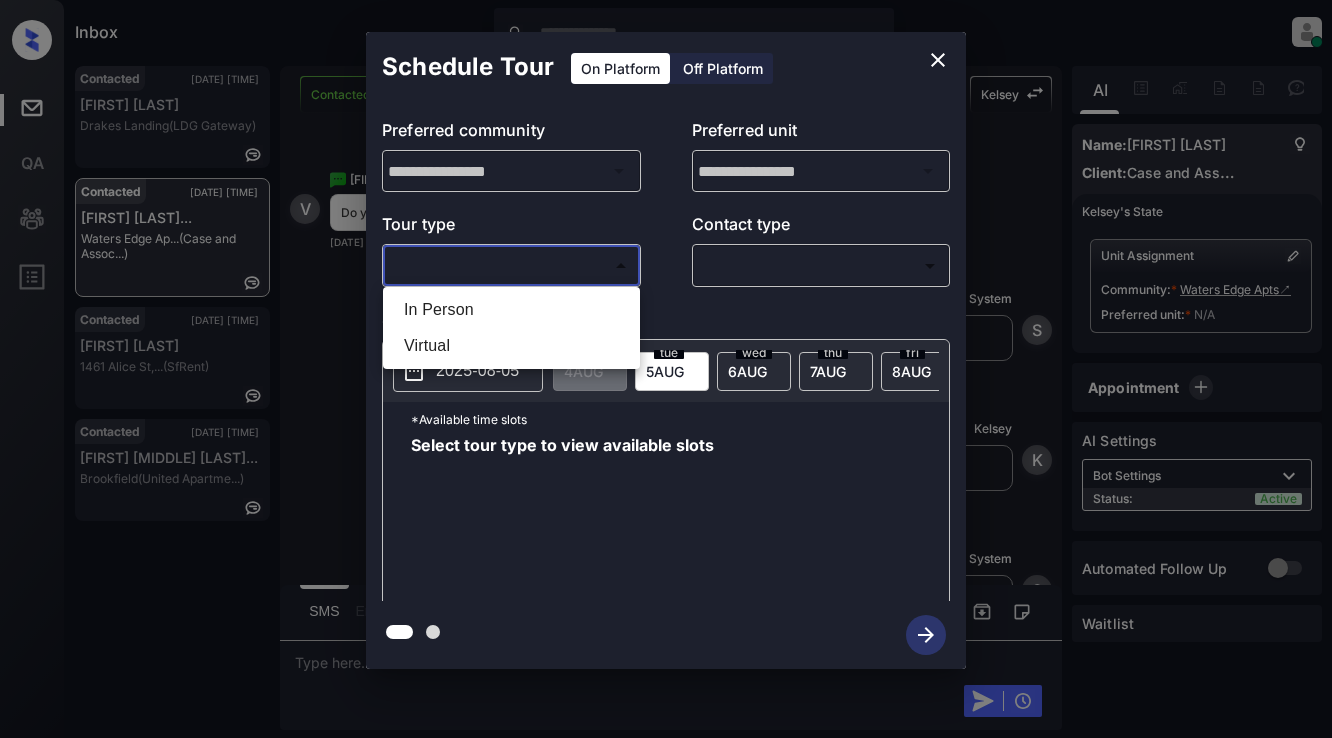 click on "In Person" at bounding box center (511, 310) 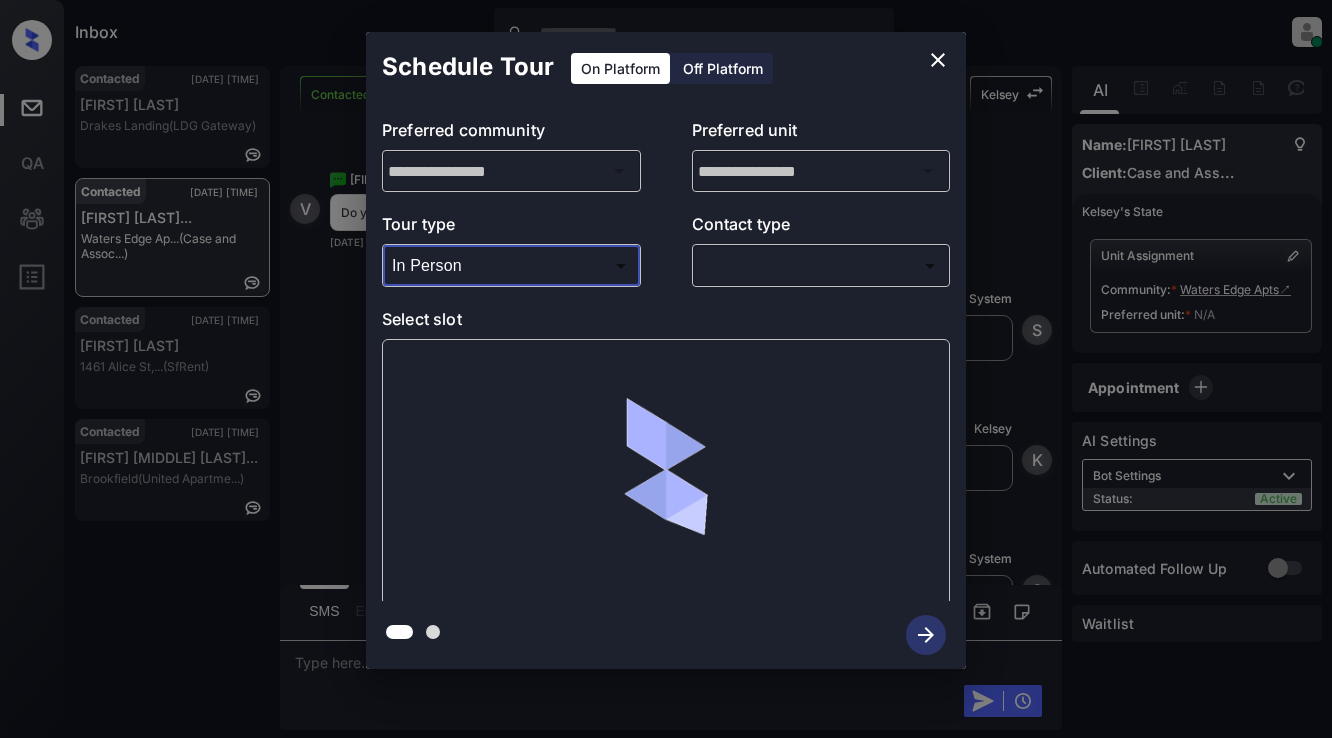 click on "Inbox [FIRST] [LAST] Online Set yourself   offline Set yourself   on break Profile Switch to  light  mode Sign out Contacted [DATE] [TIME]   [FIRST] [LAST] [LOCATION]  ([COMPANY]) Contacted [DATE] [TIME]   [FIRST] [LAST] [LOCATION]  ([COMPANY]) Contacted [DATE] [TIME]   [FIRST] [LAST] [NUMBER] [STREET],...  ([COMPANY]) Contacted [DATE] [TIME]   [FIRST] [MIDDLE] [LAST] [LOCATION]  ([COMPANY]) Contacted Lost Lead Sentiment: Angry Upon sliding the acknowledgement:  Lead will move to lost stage. * ​ SMS and call option will be set to opt out. AFM will be turned off for the lead. [FIRST] New Message [FIRST] Notes Note: https://conversation.getzuma.com/6890d15bef02d21355629744 - Paste this link into your browser to view [FIRST]’s conversation with the prospect [DATE] [TIME] [FIRST] New Message Zuma Lead transferred to leasing agent: [FIRST] [DATE] [TIME]  Sync'd w  yardi [FIRST] New Message Agent Lead created via leadPoller in Inbound stage. [DATE] [TIME] [FIRST] New Message Agent [FIRST]" at bounding box center (666, 369) 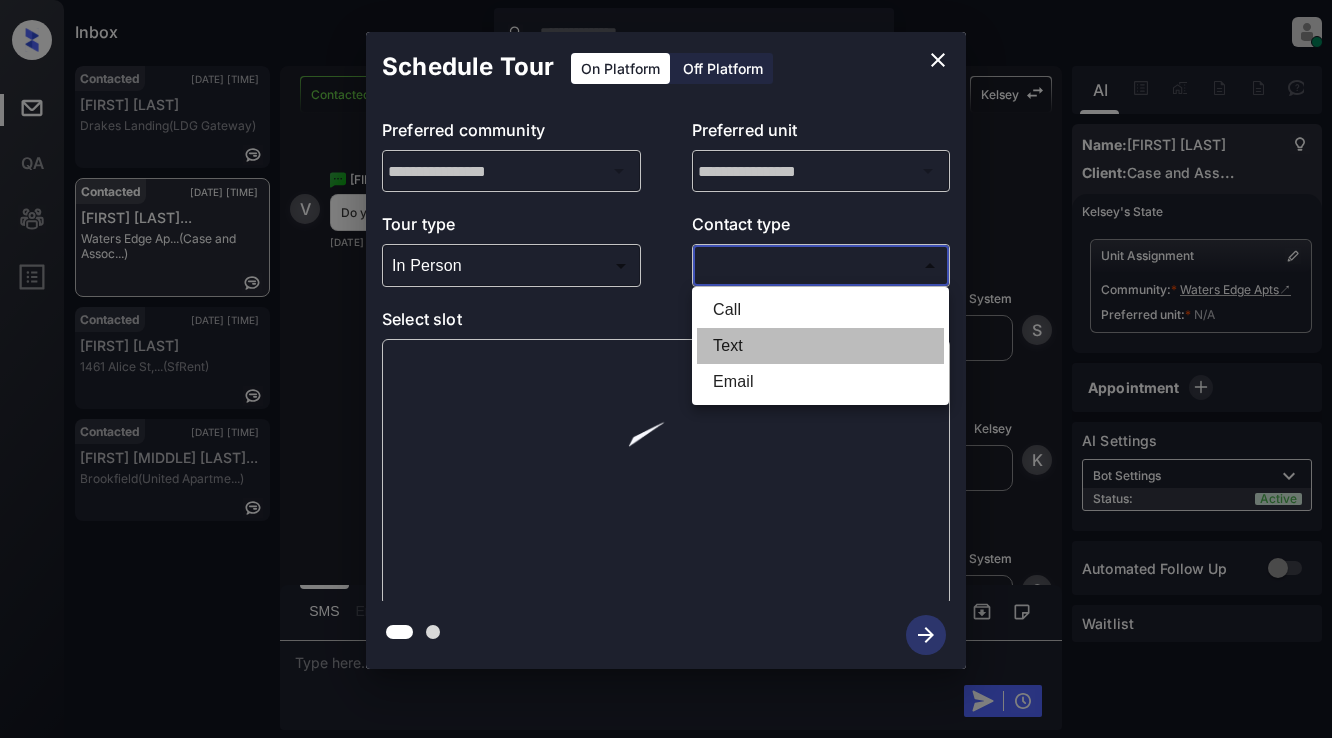 click on "Text" at bounding box center [820, 346] 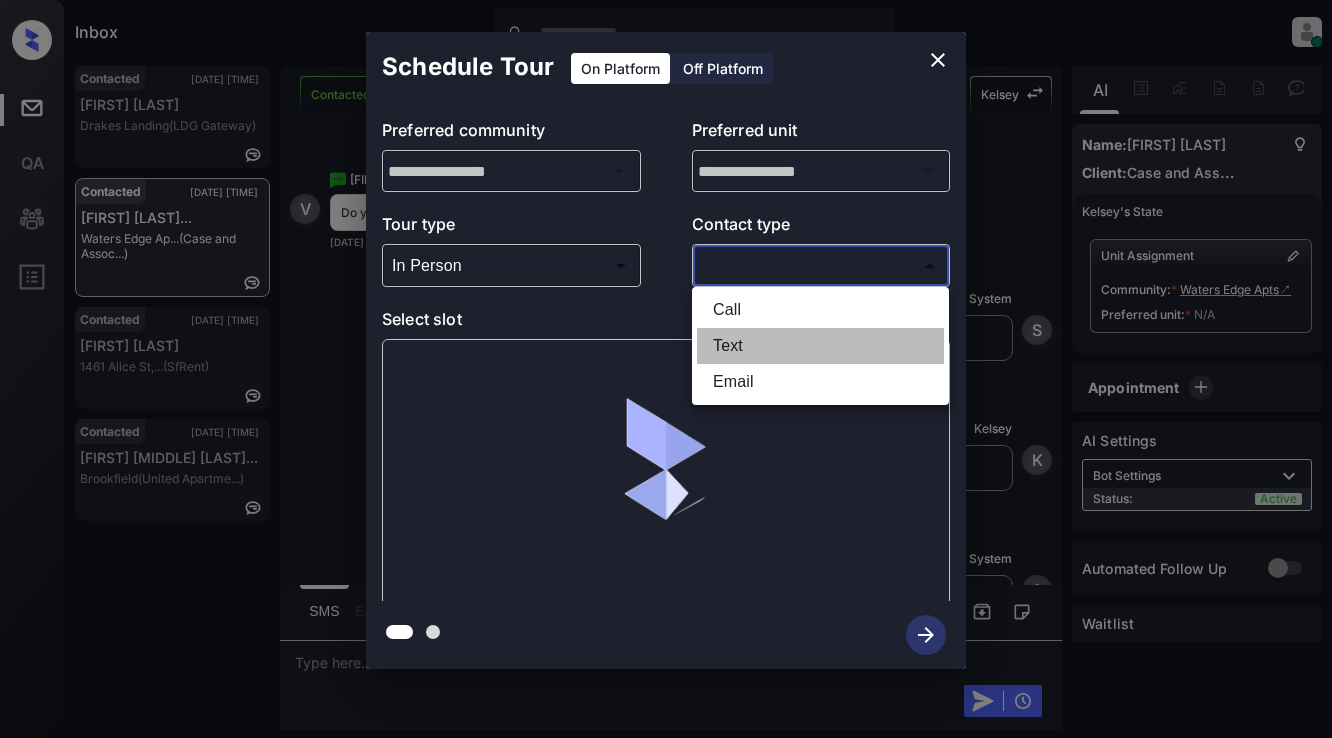 type on "****" 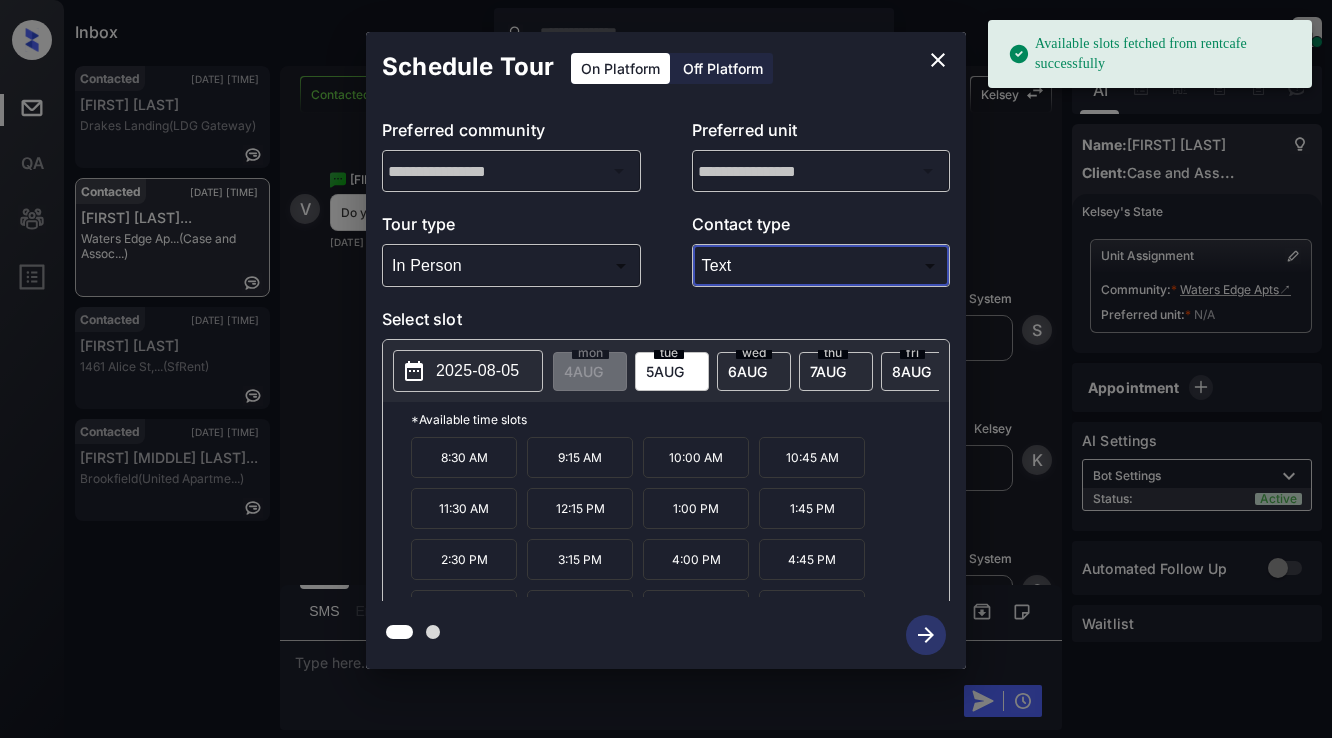 click on "2025-08-05" at bounding box center [477, 371] 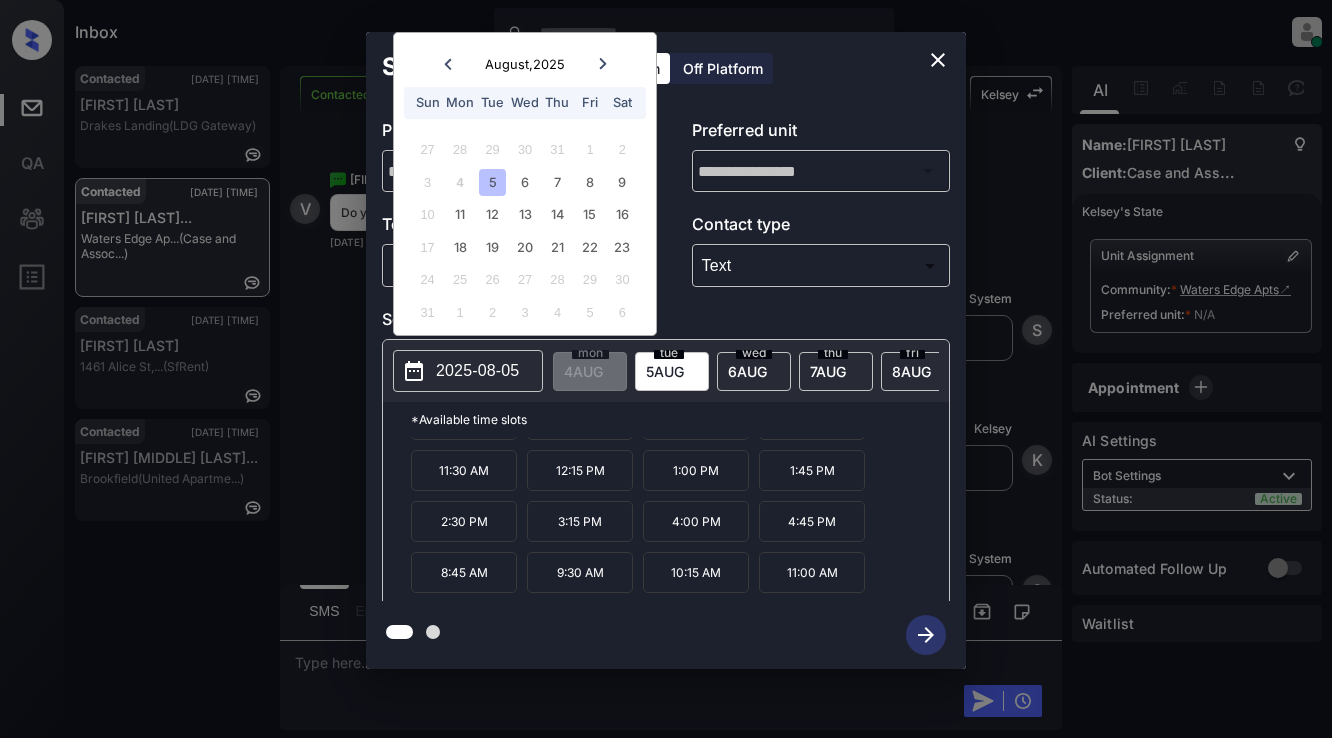 scroll, scrollTop: 136, scrollLeft: 0, axis: vertical 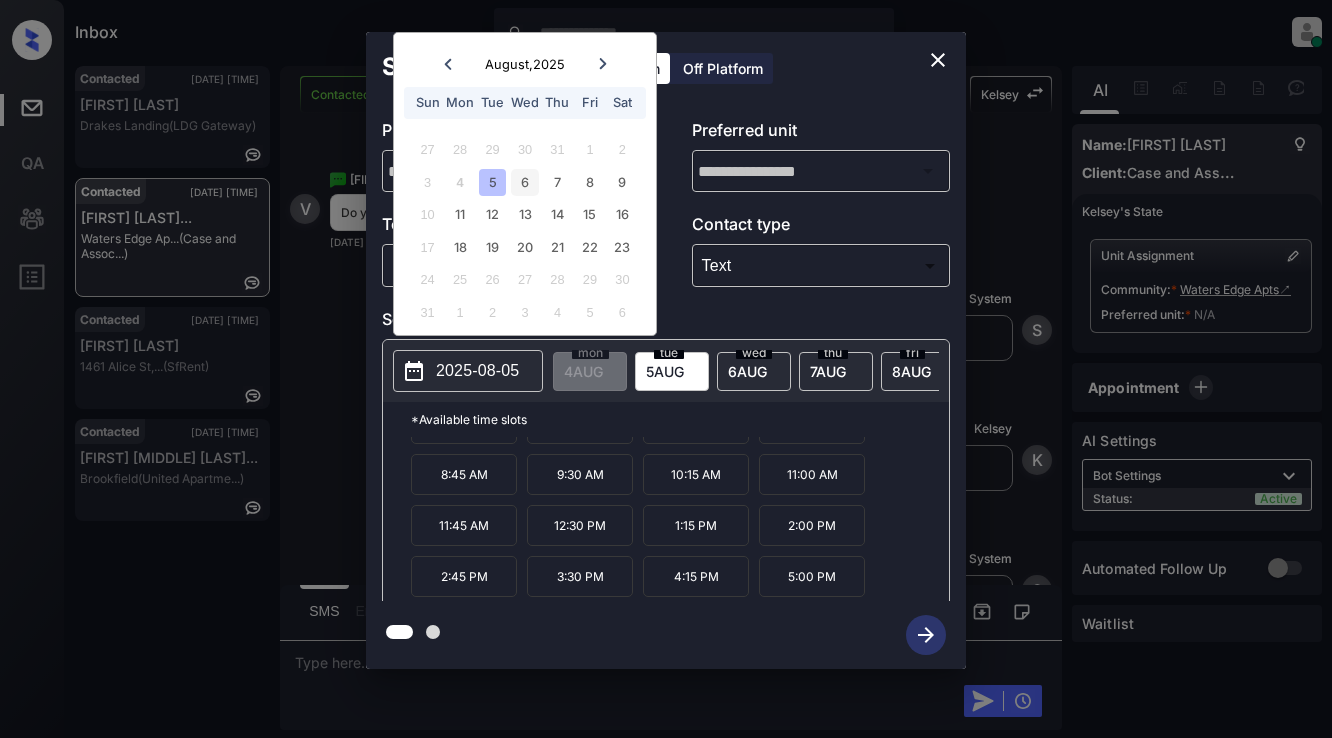 click on "6" at bounding box center (524, 182) 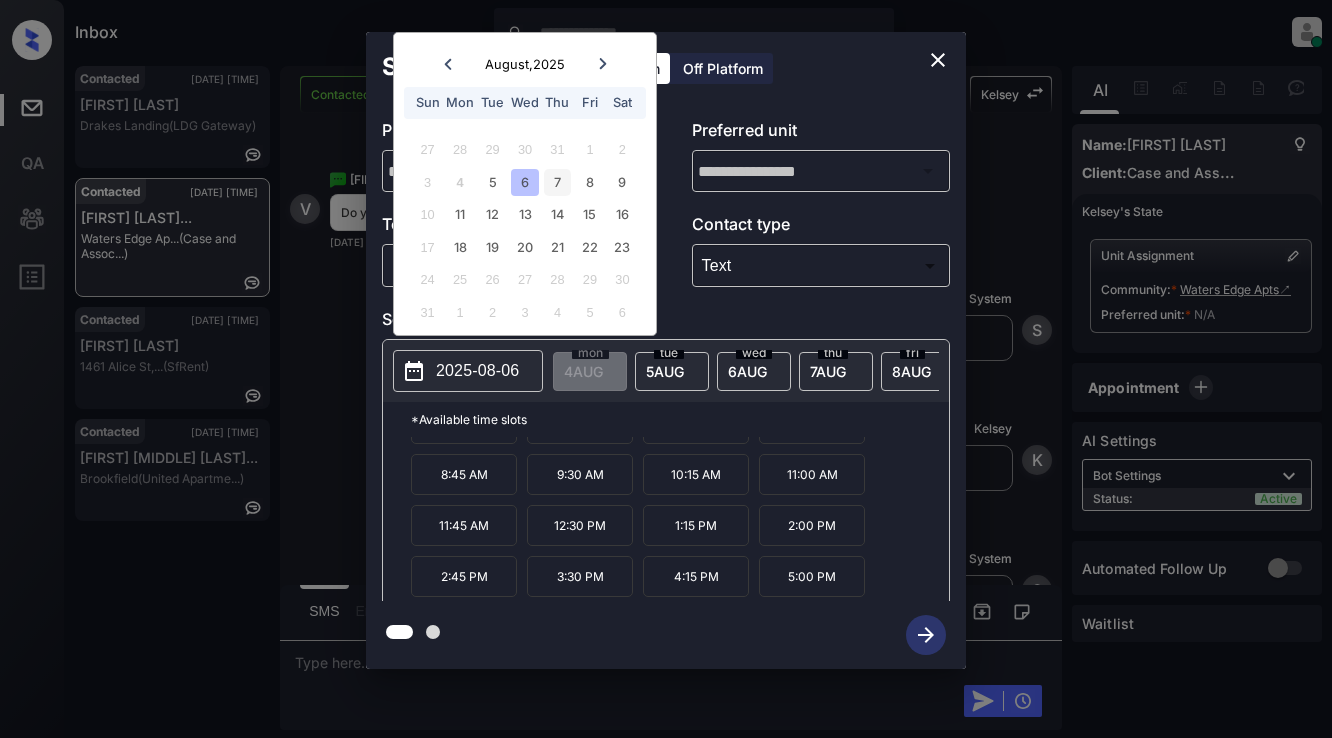 click on "7" at bounding box center [557, 182] 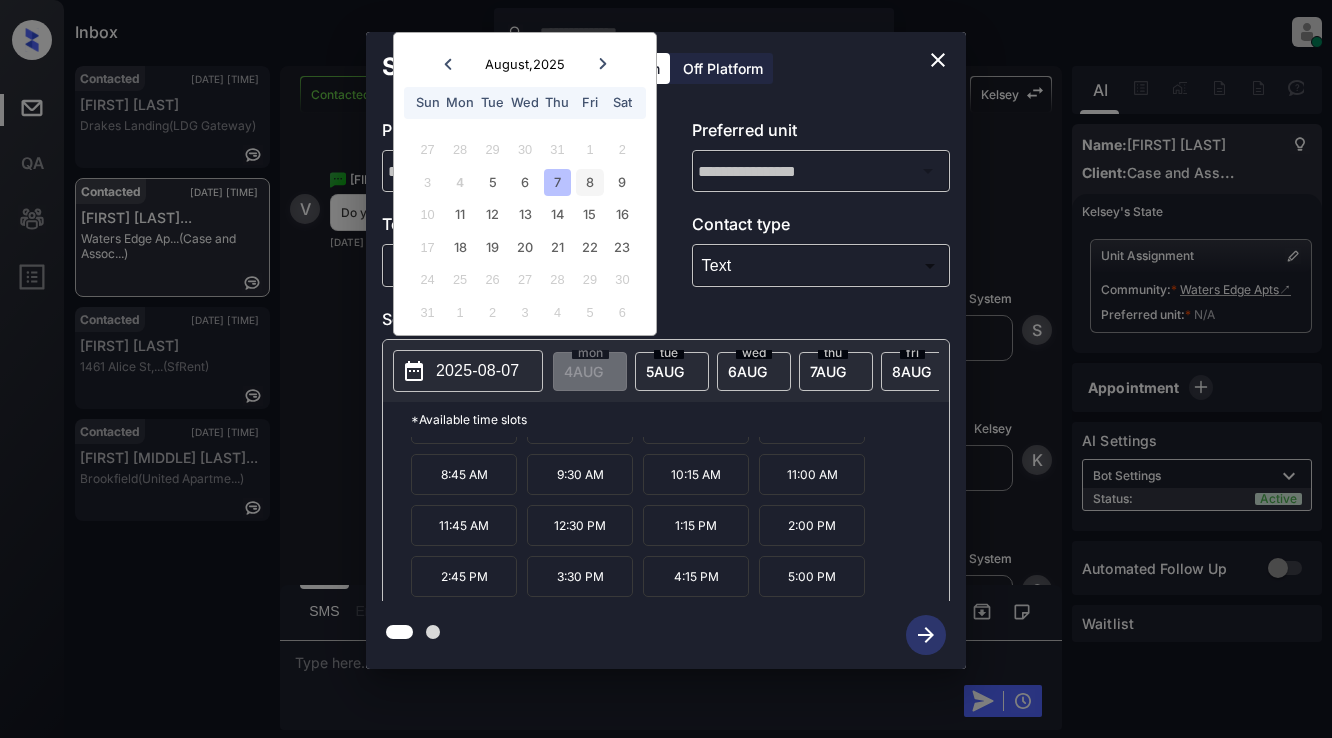 click on "8" at bounding box center [589, 182] 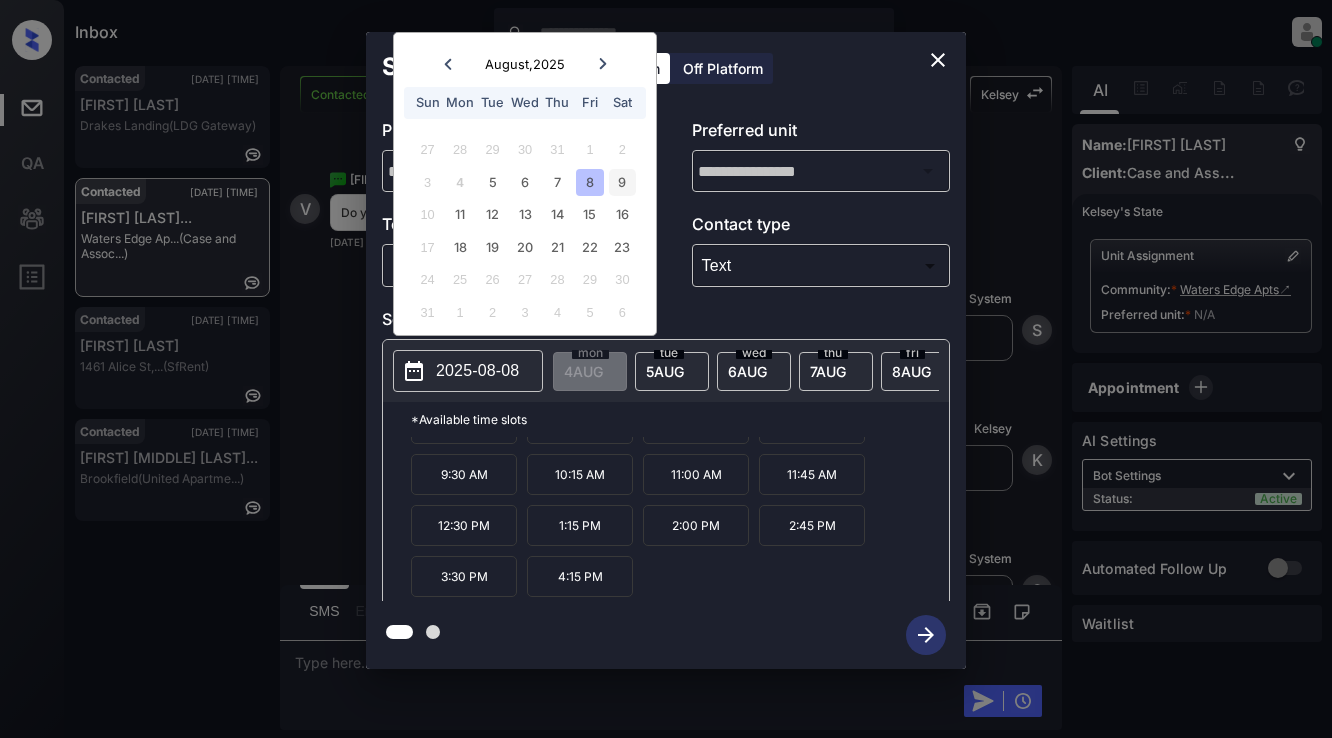 click on "9" at bounding box center (622, 182) 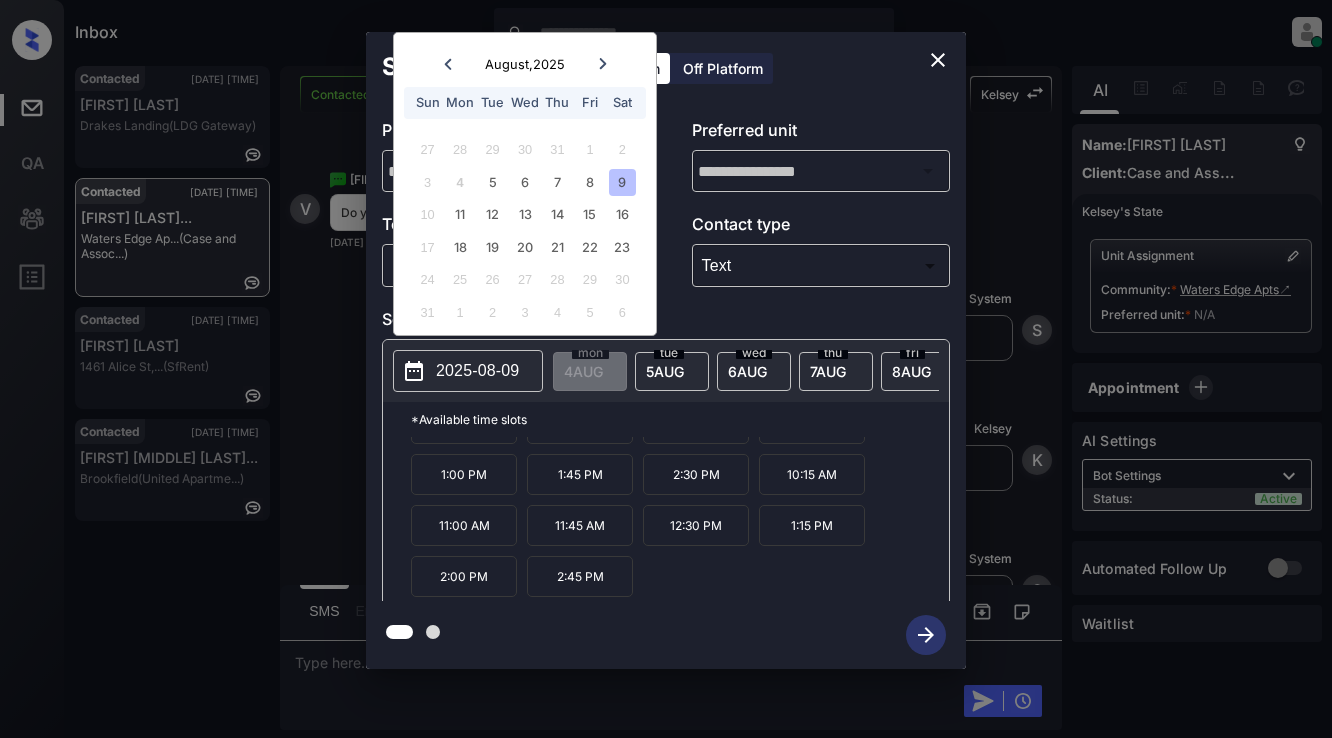 scroll, scrollTop: 34, scrollLeft: 0, axis: vertical 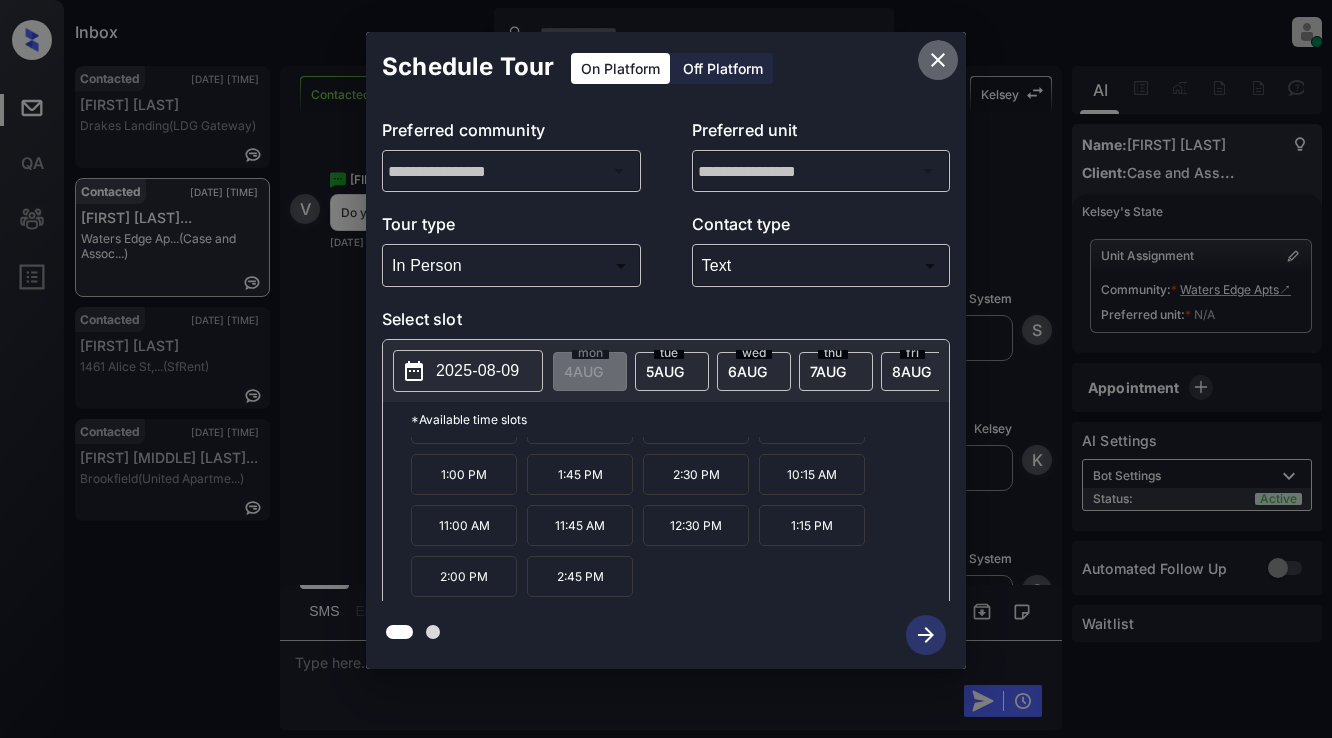 click 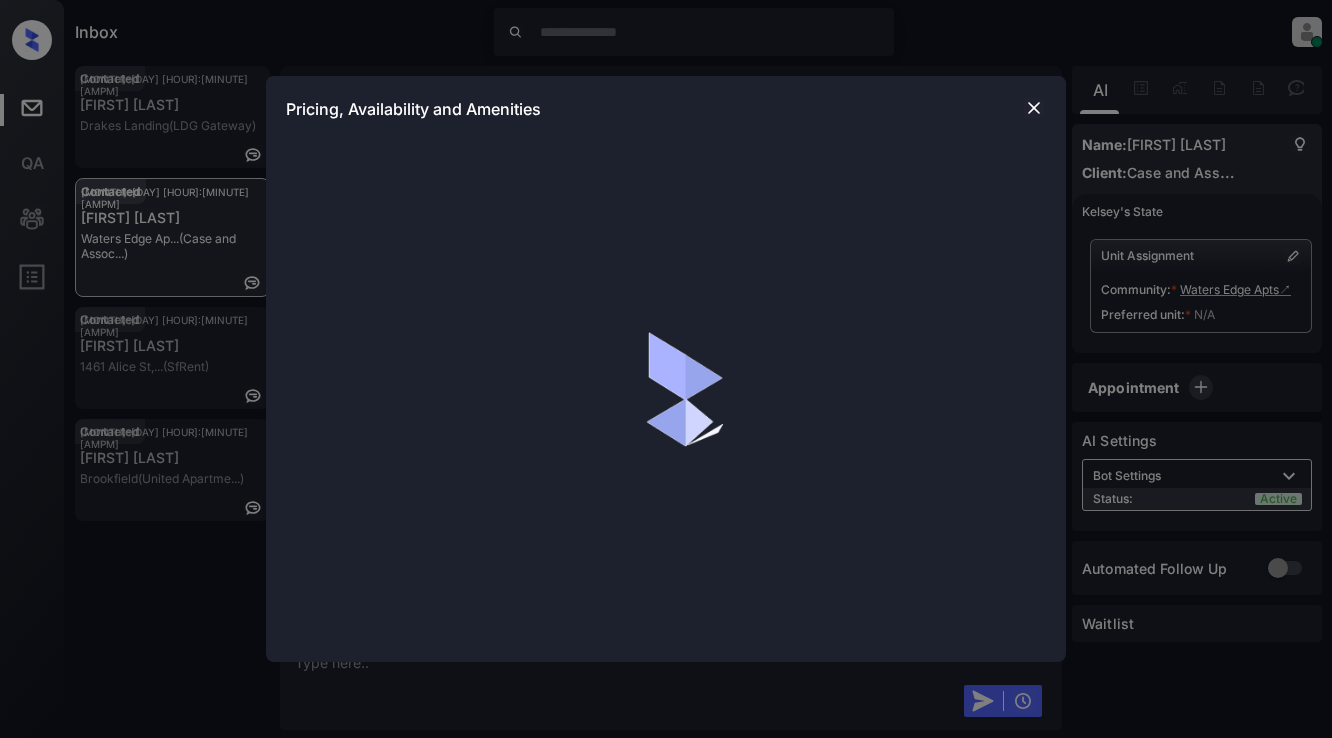 scroll, scrollTop: 0, scrollLeft: 0, axis: both 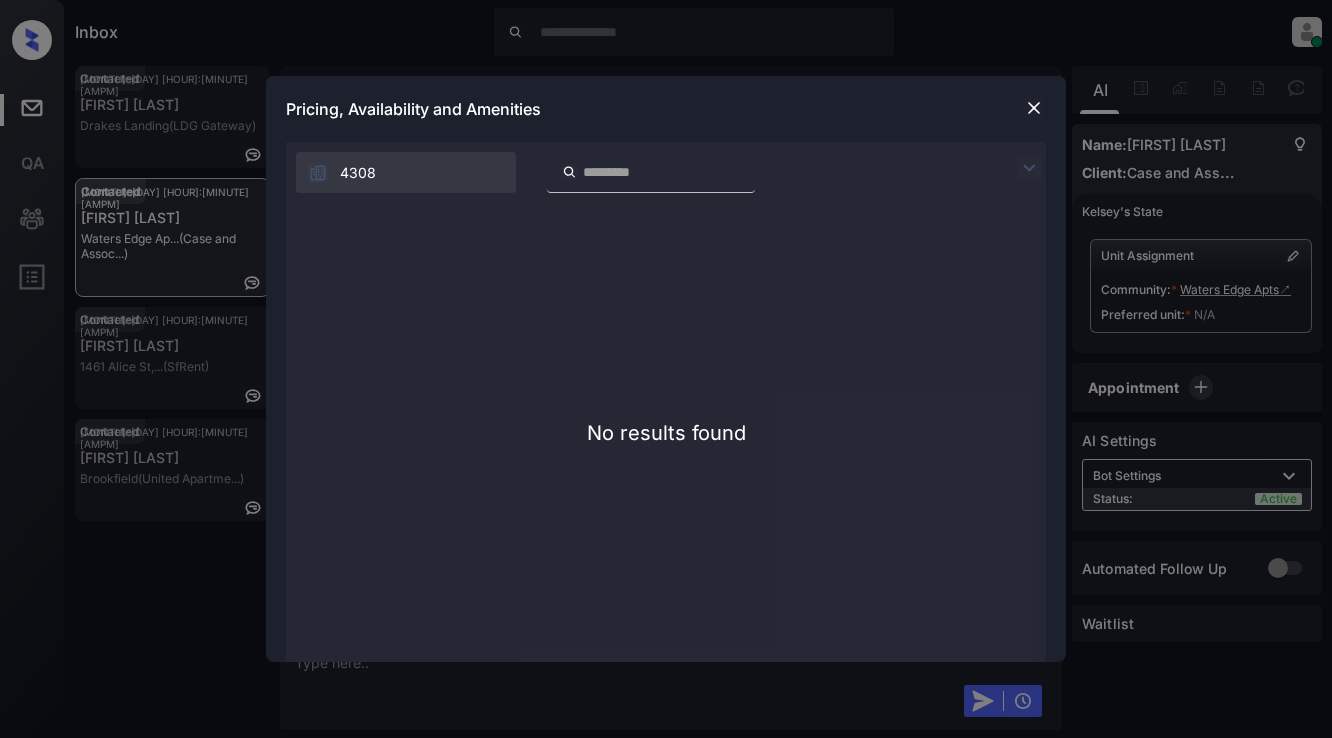 click at bounding box center [1034, 108] 